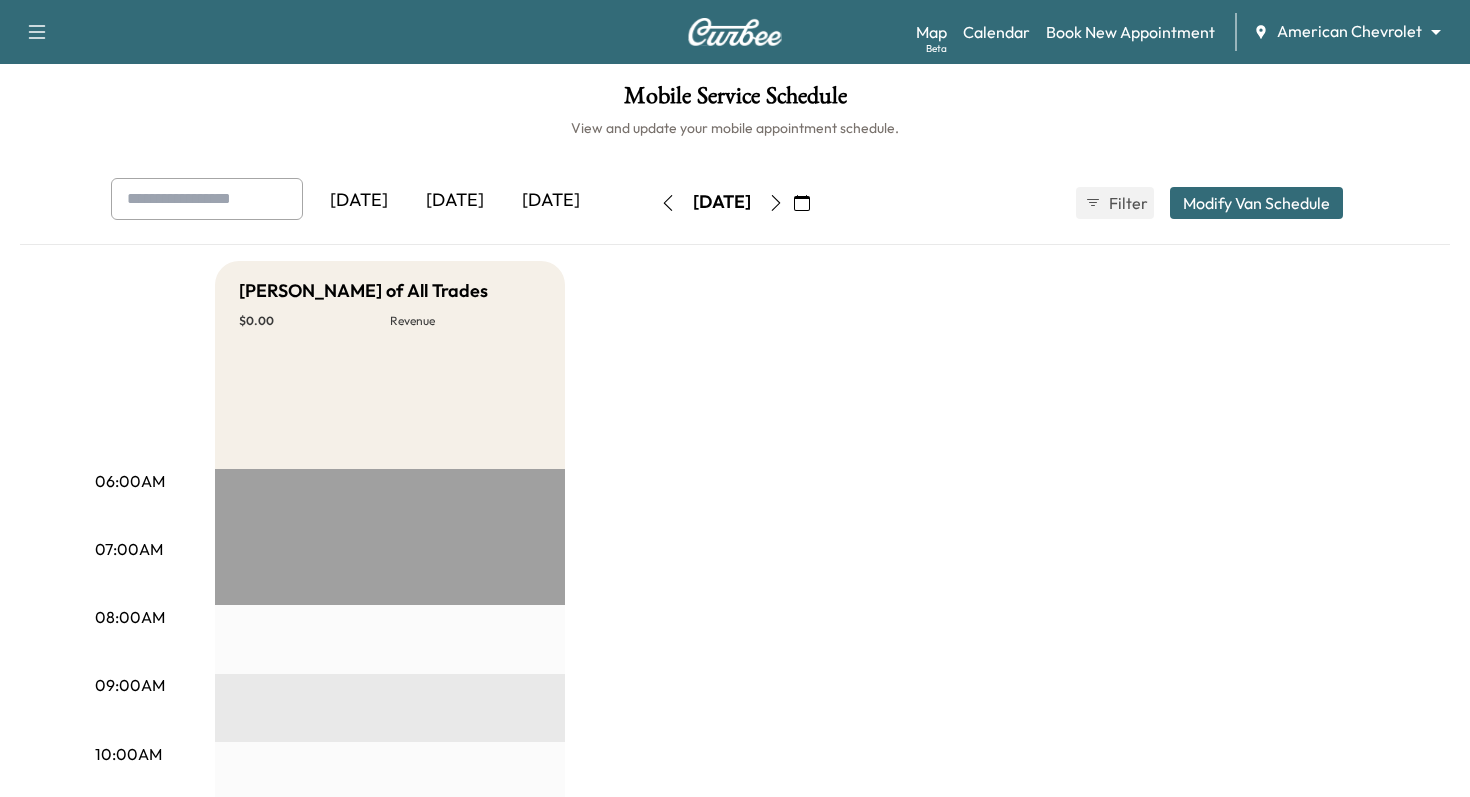 scroll, scrollTop: 0, scrollLeft: 0, axis: both 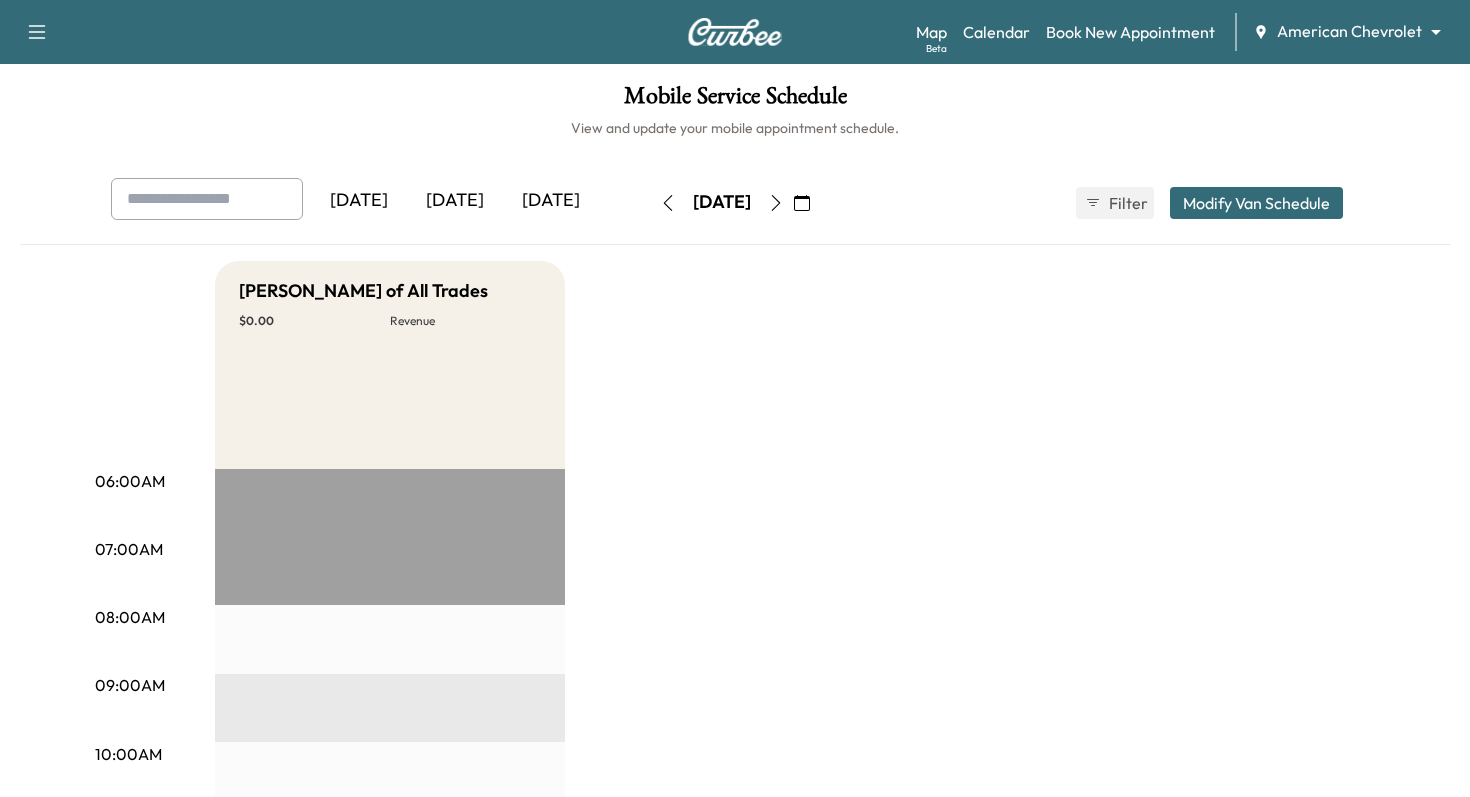 click at bounding box center [735, 32] 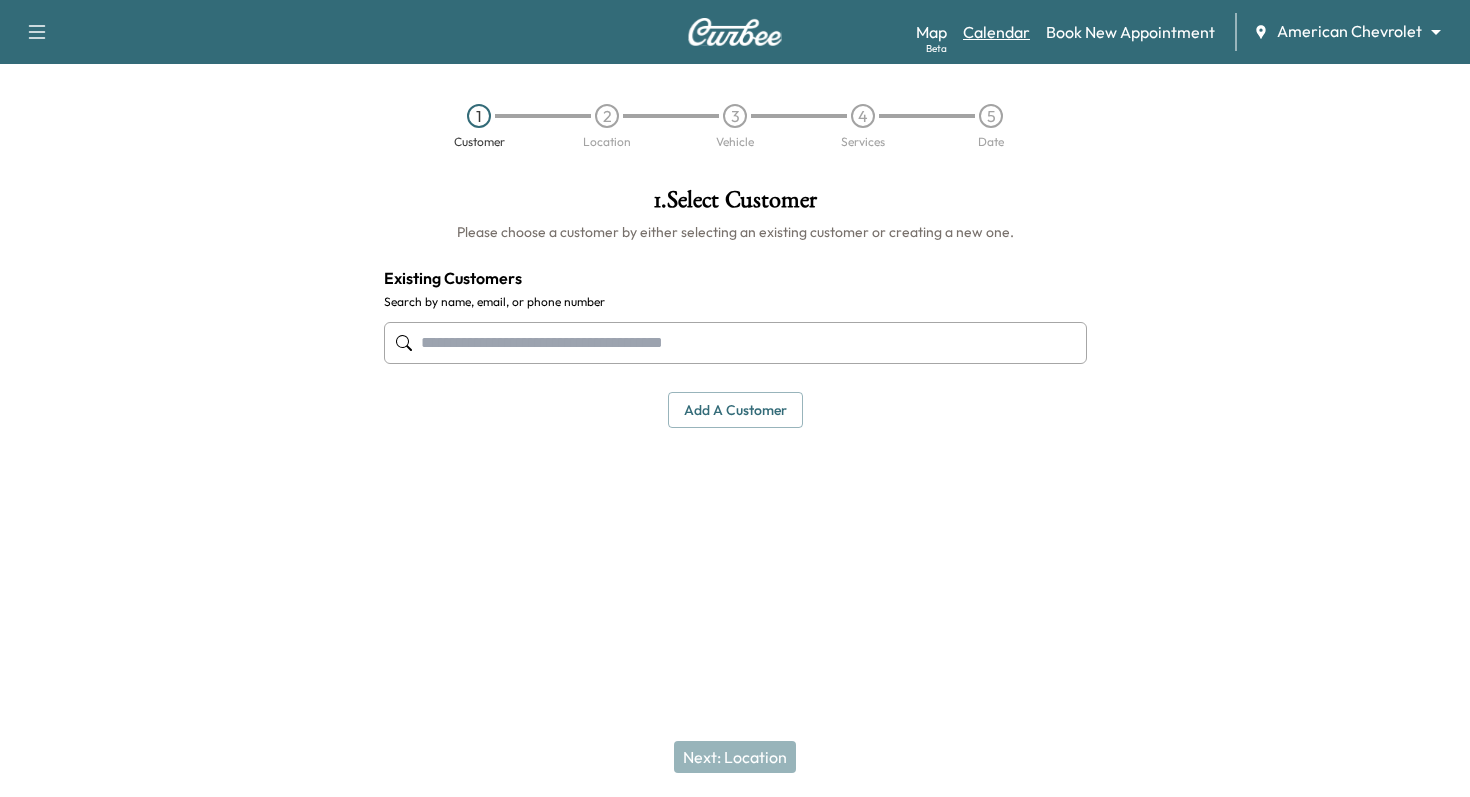 click on "Calendar" at bounding box center [996, 32] 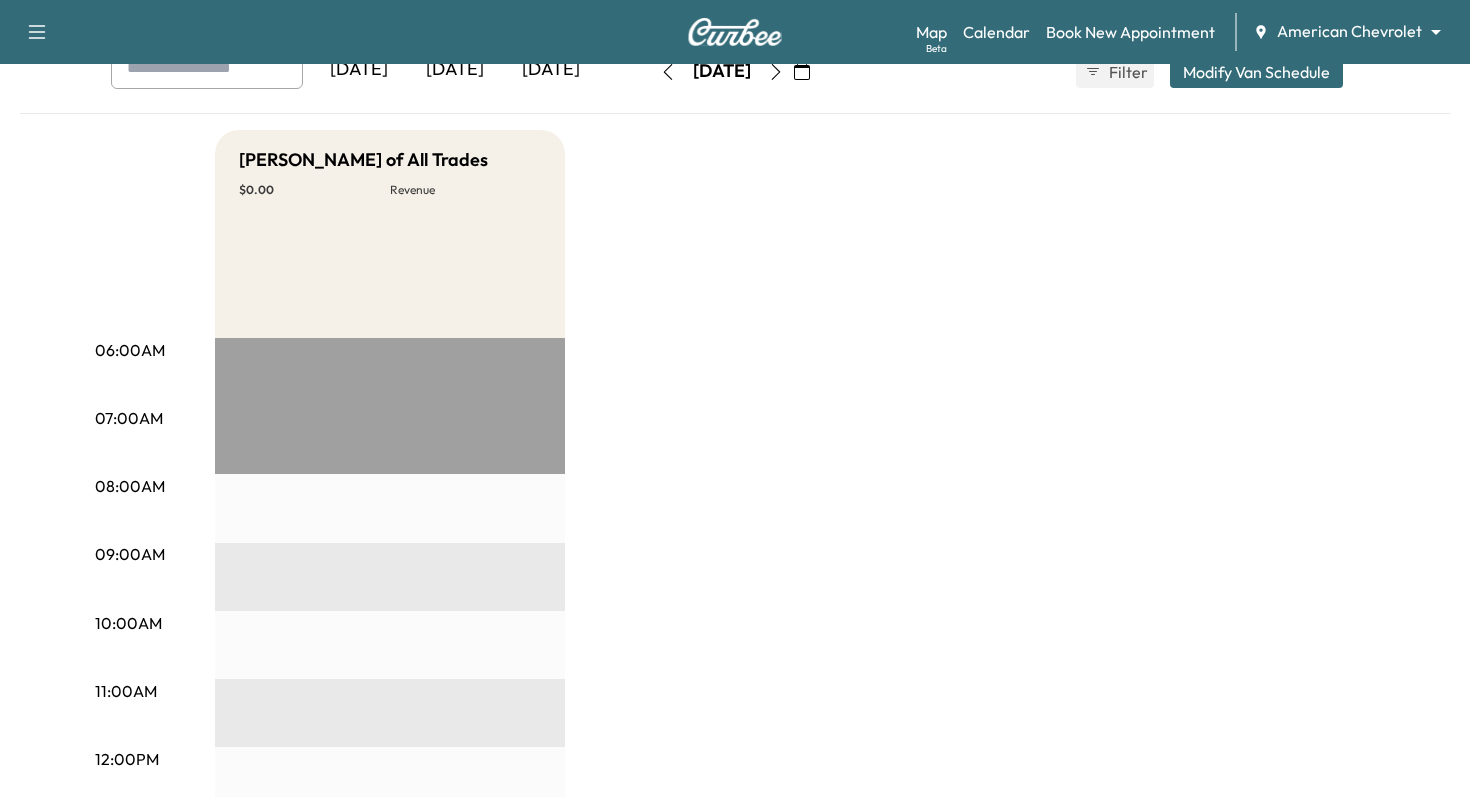scroll, scrollTop: 0, scrollLeft: 0, axis: both 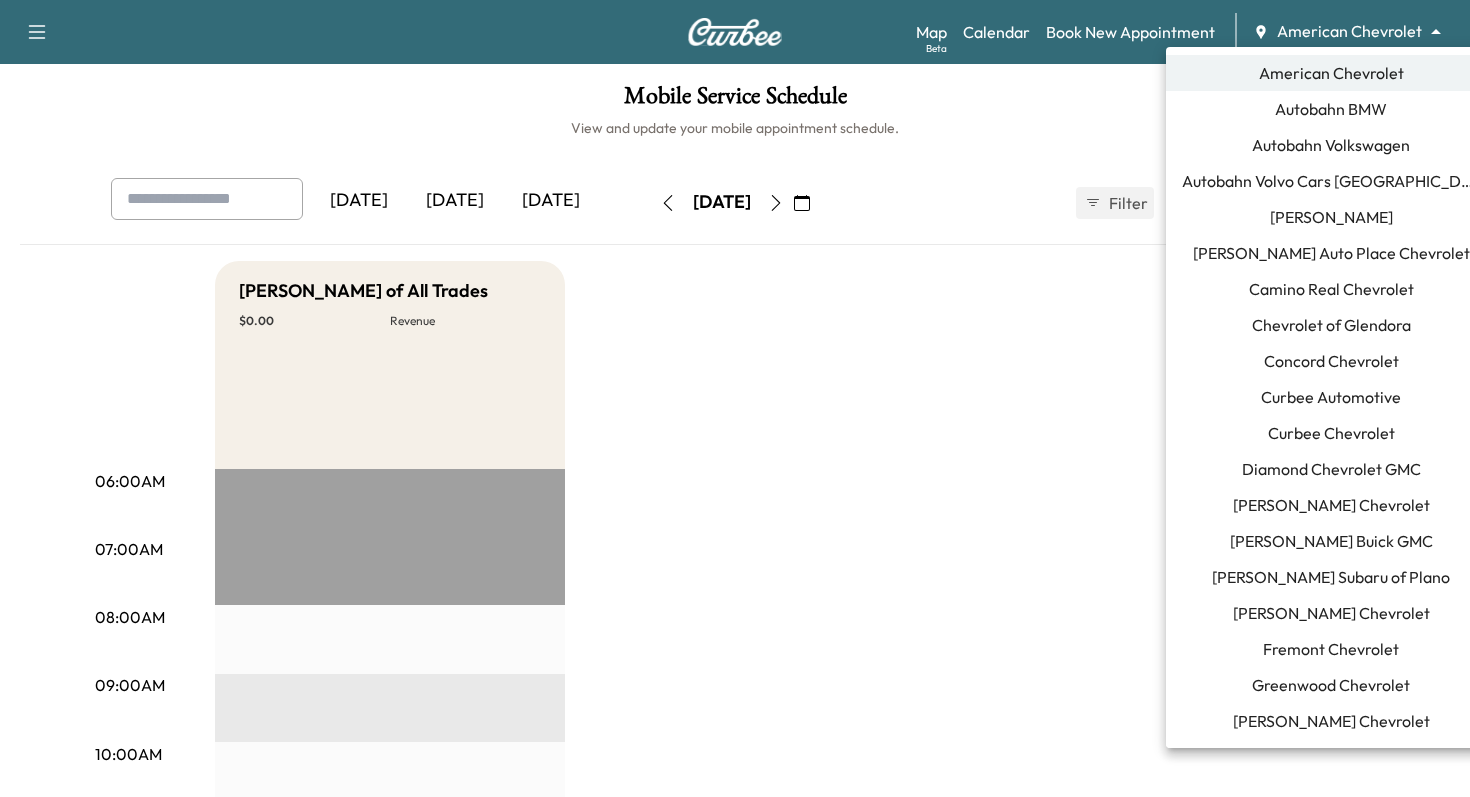 click on "Support Log Out Map Beta Calendar Book New Appointment American Chevrolet ******** ​ Mobile Service Schedule View and update your mobile appointment schedule. [DATE] [DATE] [DATE] [DATE] July 2025 S M T W T F S   29   30   1   2   3   4   5   6   7   8   9   10   11   12   13   14   15   16   17   18   19   20   21   22   23   24   25   26   27   28   29   30   31   1 Cancel Done Filter Modify Van Schedule Modify Van Schedule Van Schedule for  [DATE] *  Schedule modified Shift Start Shift End [PERSON_NAME] of All Trades 8:00 am * Start 4:00 pm ** Start Inactive Cancel Save & Close 06:00AM 07:00AM 08:00AM 09:00AM 10:00AM 11:00AM 12:00PM 01:00PM 02:00PM 03:00PM 04:00PM 05:00PM 06:00PM 07:00PM 08:00PM 09:00PM 10:00PM [PERSON_NAME] of All Trades $ 0.00 Revenue EST Start
American Chevrolet Autobahn BMW Autobahn Volkswagen Autobahn Volvo Cars [GEOGRAPHIC_DATA] [PERSON_NAME] Ford [PERSON_NAME] Auto Place Chevrolet Camino Real Chevrolet Chevrolet of Glendora Concord Chevrolet Curbee Automotive [PERSON_NAME] Buick GMC" at bounding box center [735, 398] 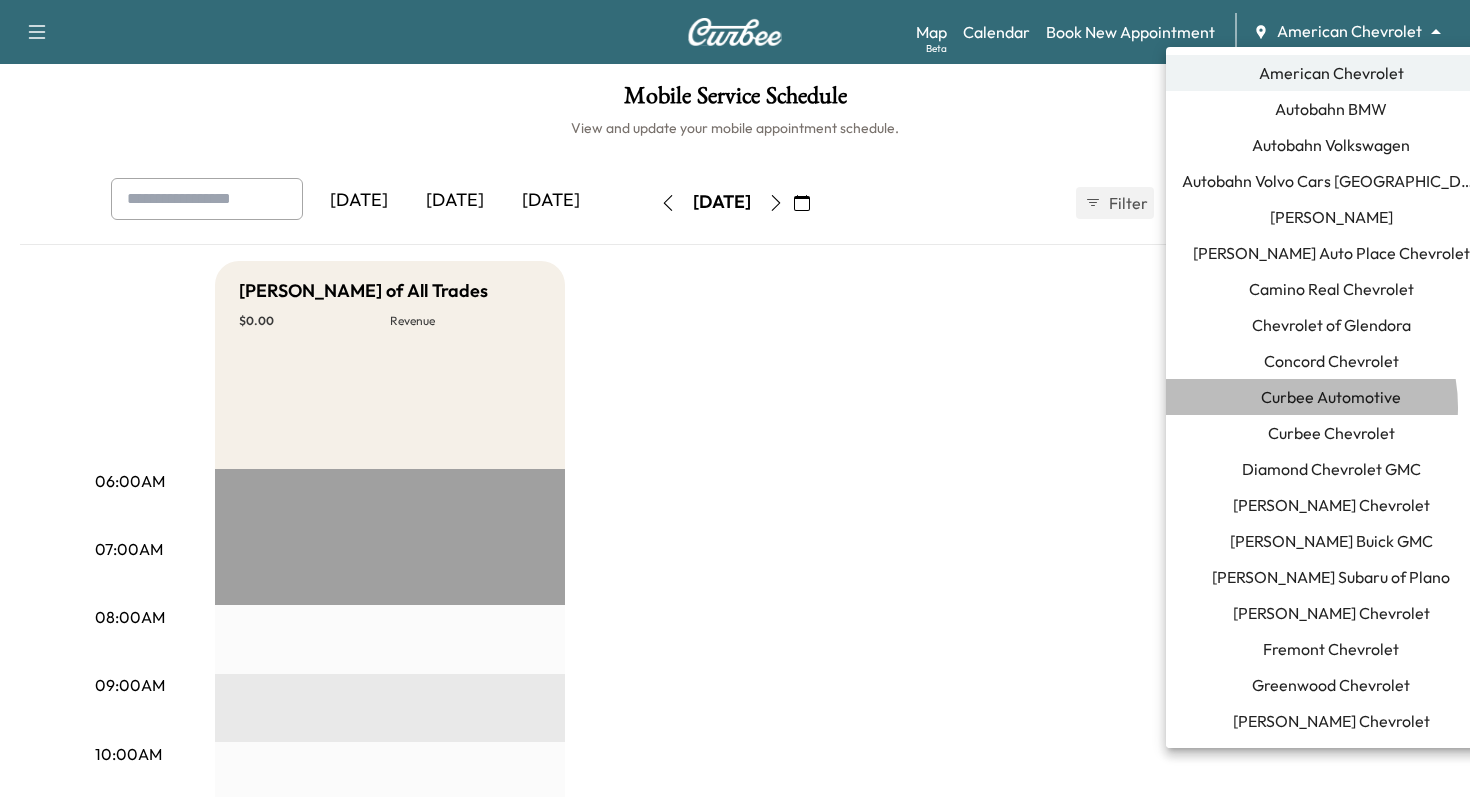 click on "Curbee Automotive" at bounding box center [1331, 397] 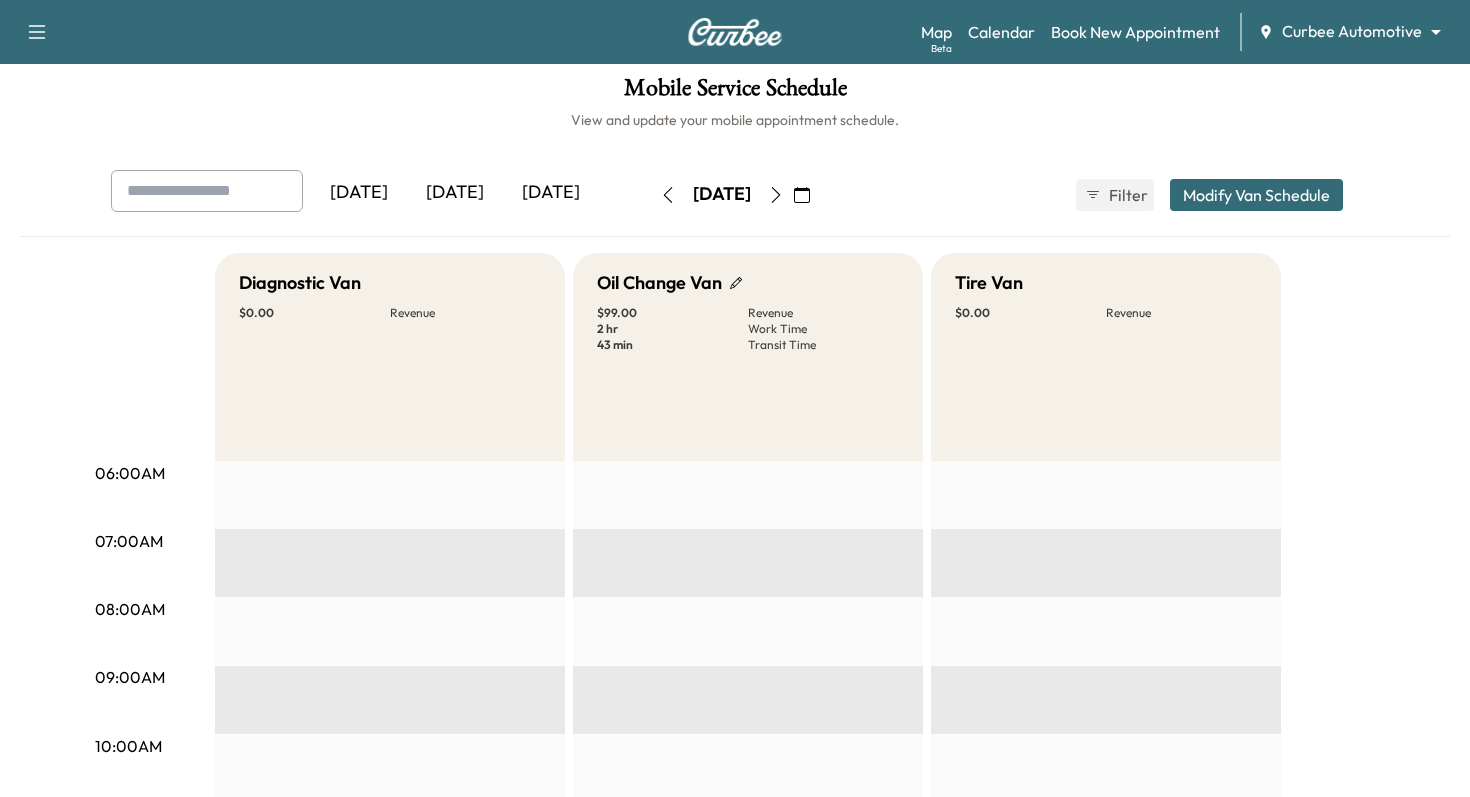 scroll, scrollTop: 0, scrollLeft: 0, axis: both 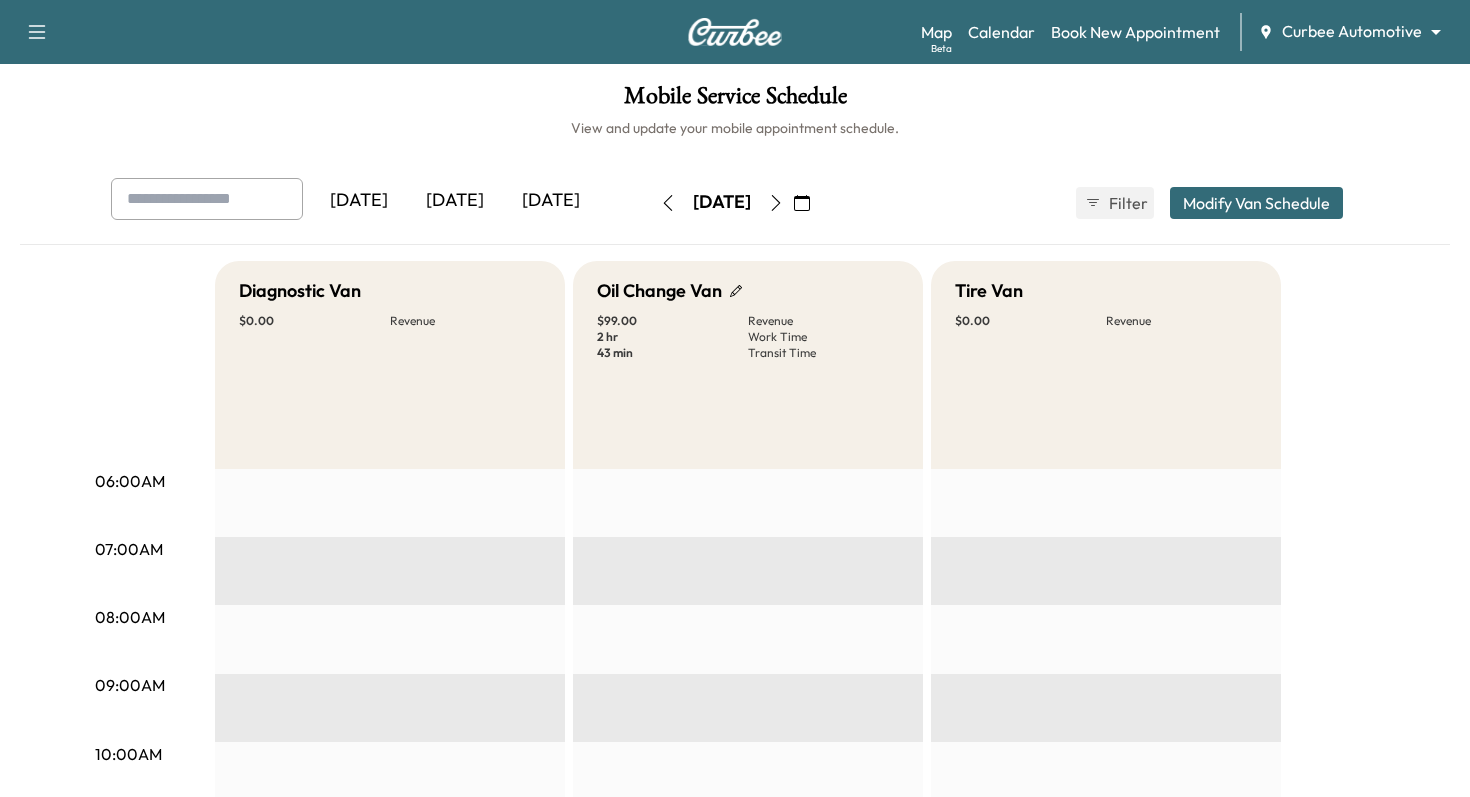 click 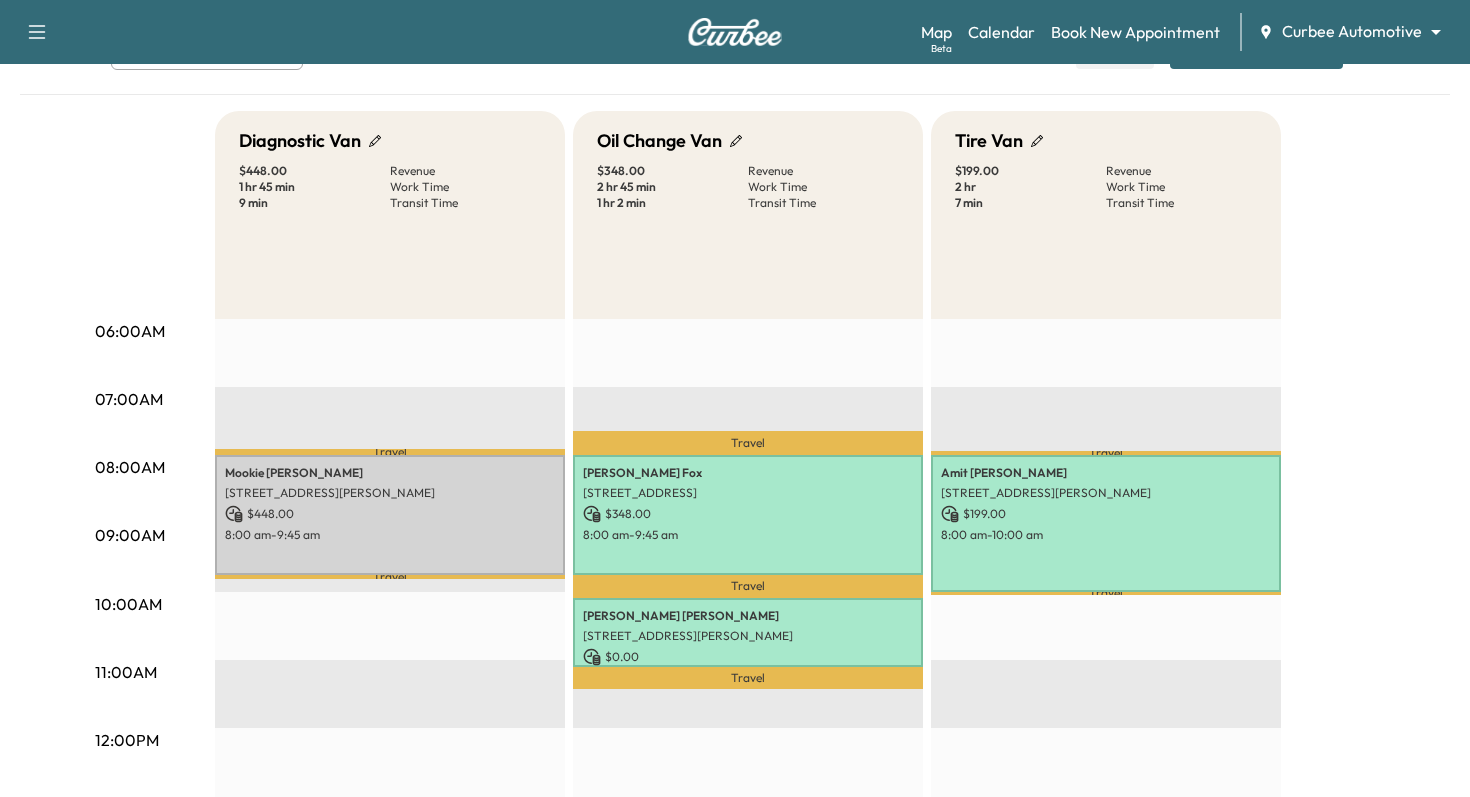 scroll, scrollTop: 0, scrollLeft: 0, axis: both 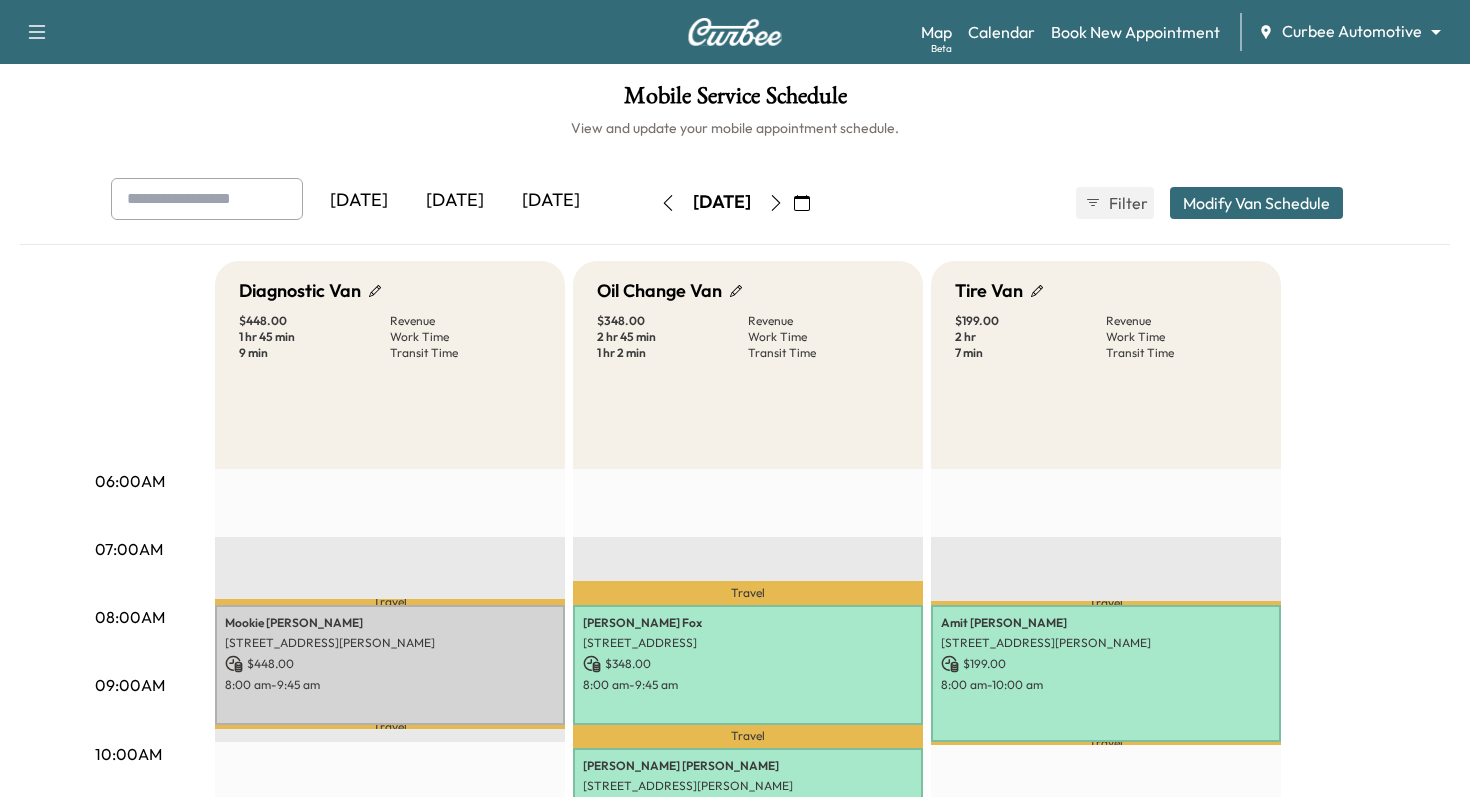 click 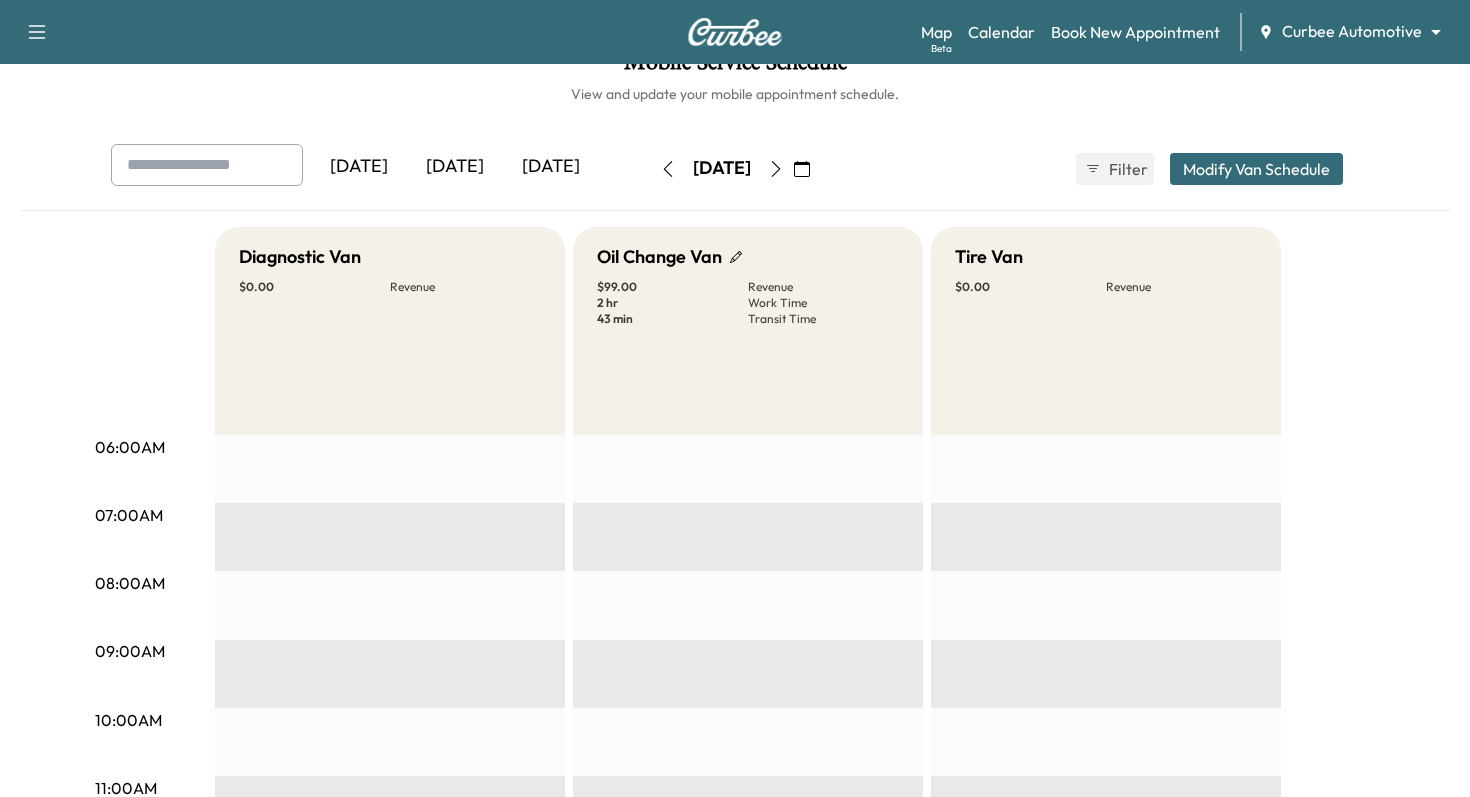 scroll, scrollTop: 0, scrollLeft: 0, axis: both 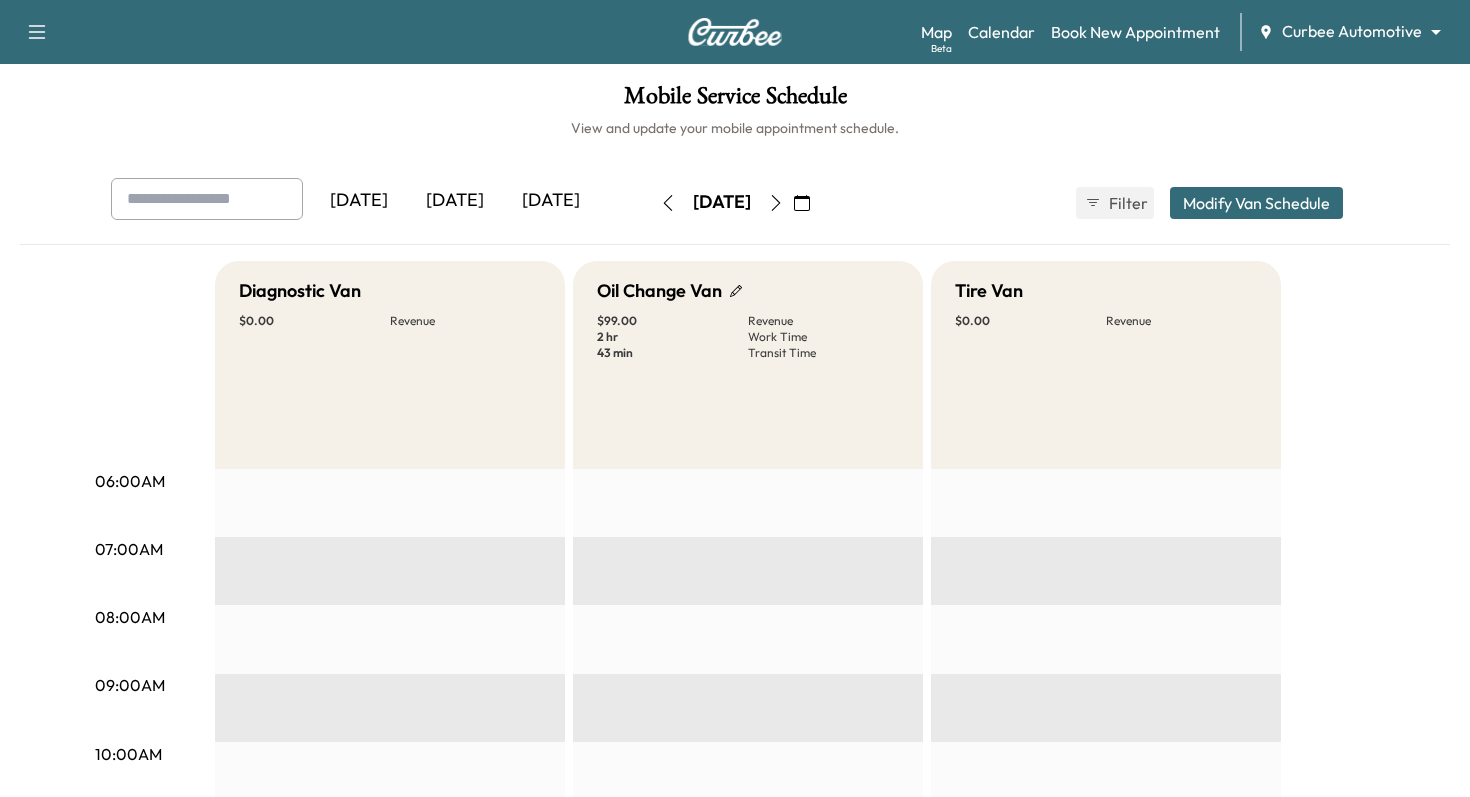click 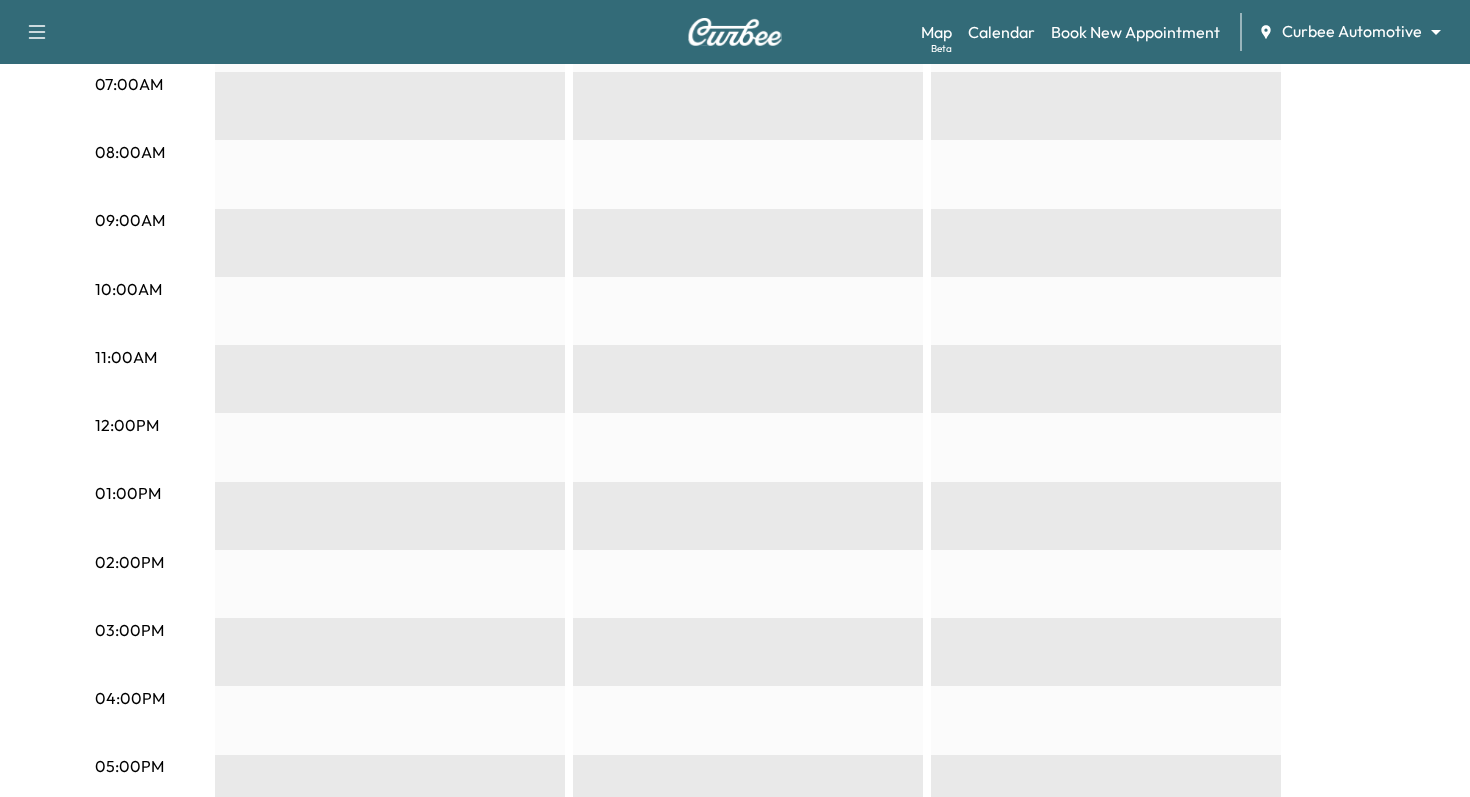 scroll, scrollTop: 0, scrollLeft: 0, axis: both 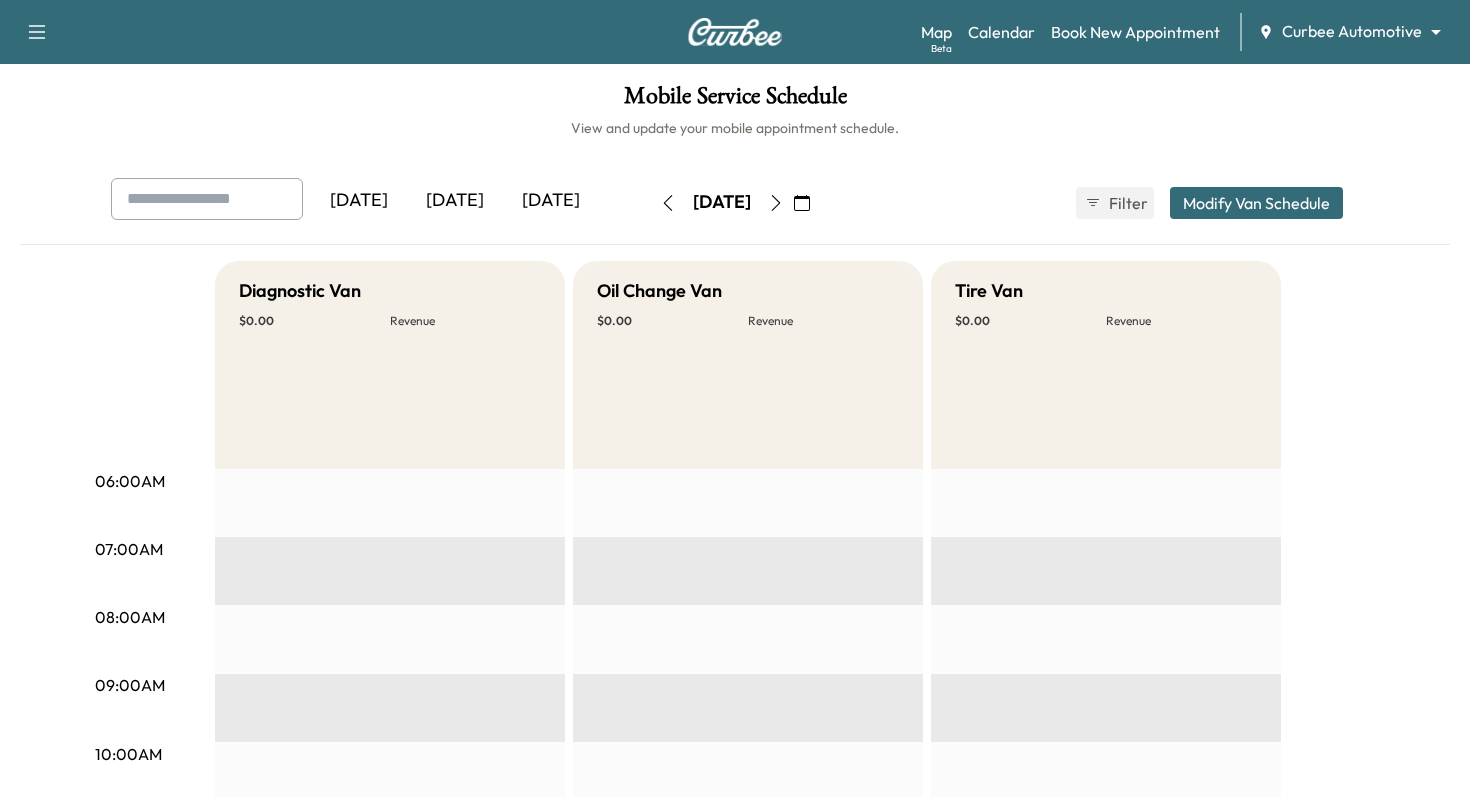 click 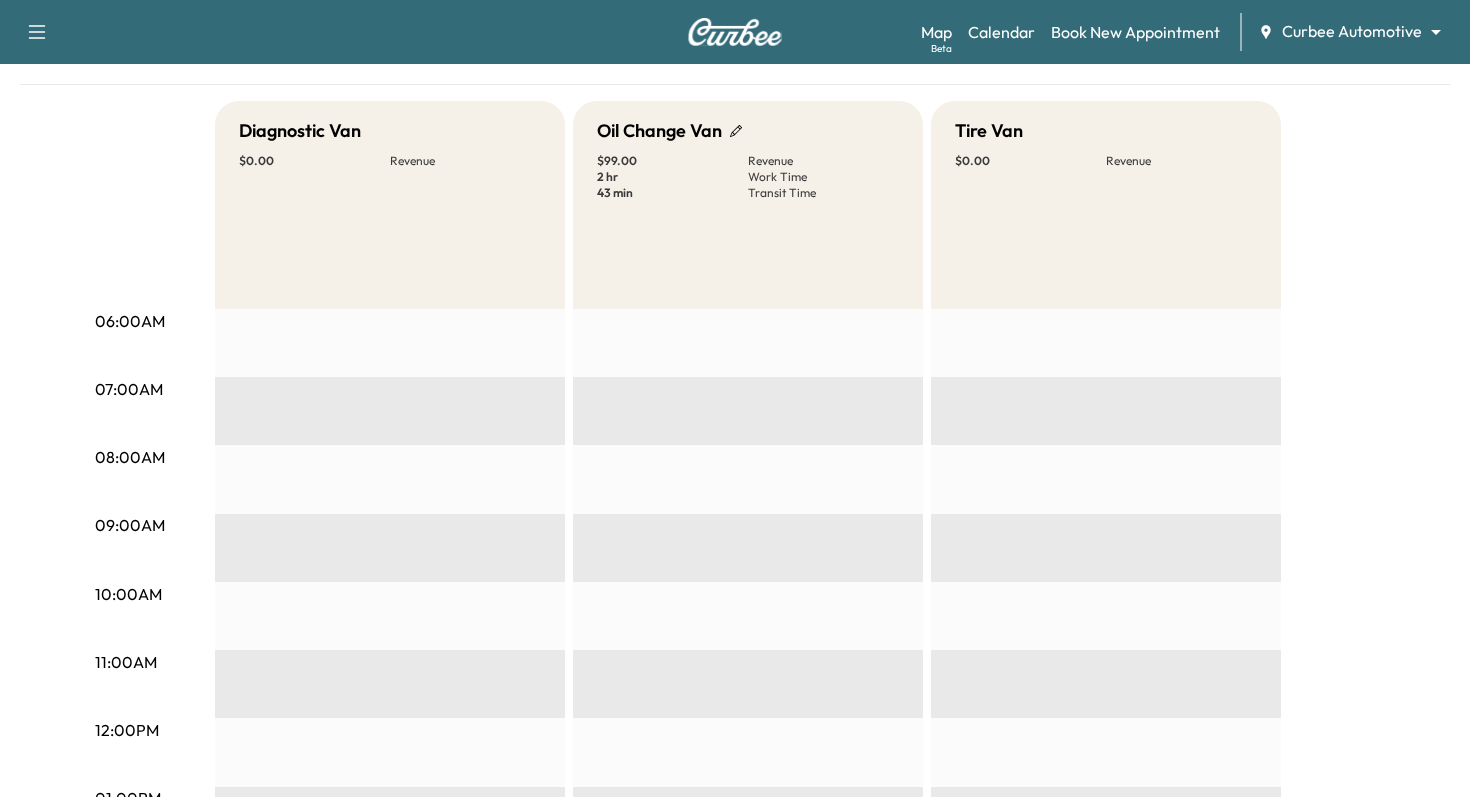 scroll, scrollTop: 0, scrollLeft: 0, axis: both 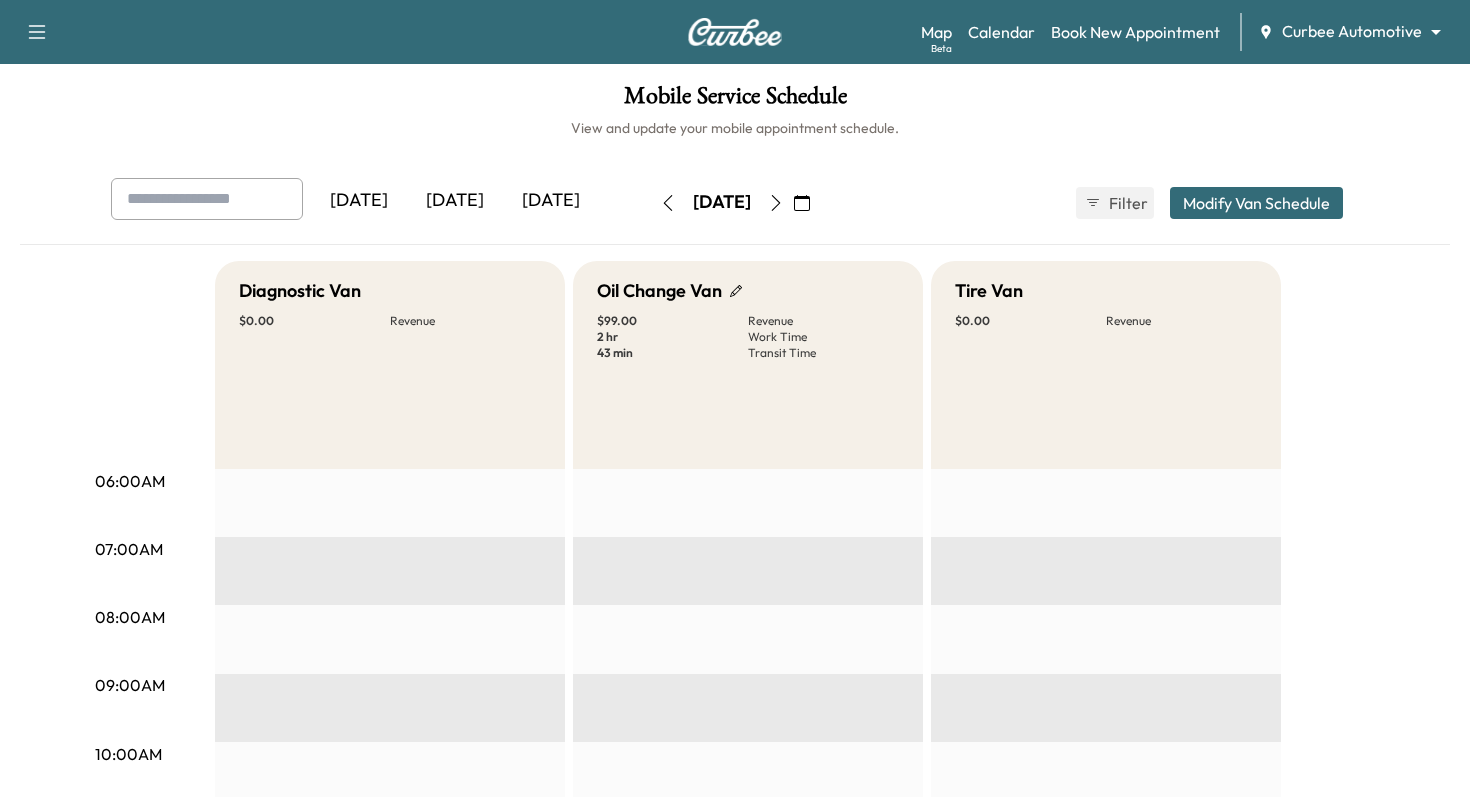 click 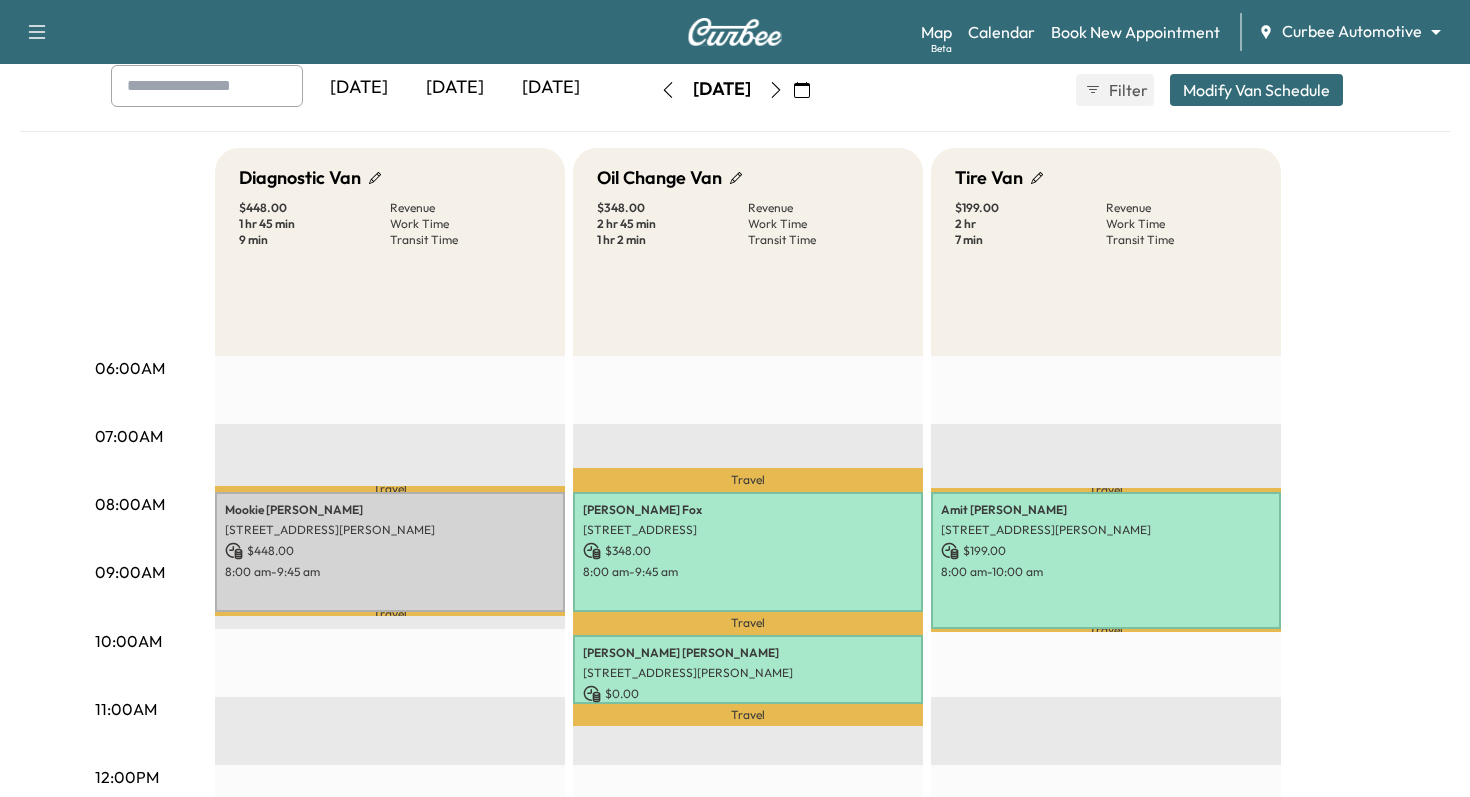 scroll, scrollTop: 126, scrollLeft: 0, axis: vertical 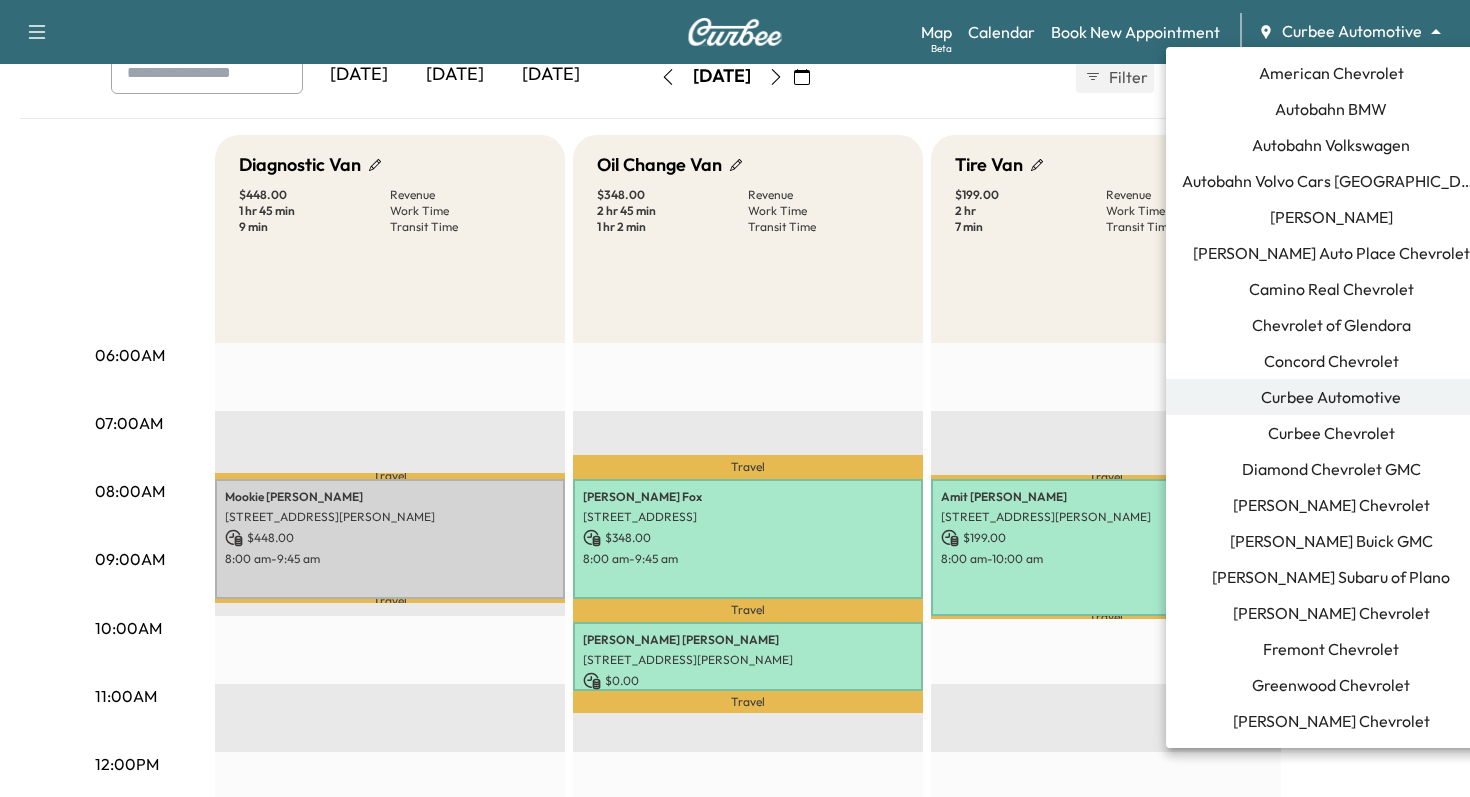 click on "Support Log Out Map Beta Calendar Book New Appointment Curbee Automotive ******** ​ Mobile Service Schedule View and update your mobile appointment schedule. [DATE] [DATE] [DATE] [DATE] June 2025 S M T W T F S   1   2   3   4   5   6   7   8   9   10   11   12   13   14   15   16   17   18   19   20   21   22   23   24   25   26   27   28   29   30   1   2   3   4 Cancel Done Filter Modify Van Schedule Modify Van Schedule Van Schedule for  [DATE] *  Schedule modified Shift Start Shift End Oil Change Van 6:00 am * Start 10:00 pm ** Start Inactive Diagnostic Van 6:00 am * Start 10:00 pm ** Start Inactive Tire Van 6:00 am * Start 10:00 pm ** Start Inactive Cancel Save & Close 06:00AM 07:00AM 08:00AM 09:00AM 10:00AM 11:00AM 12:00PM 01:00PM 02:00PM 03:00PM 04:00PM 05:00PM 06:00PM 07:00PM 08:00PM 09:00PM 10:00PM Diagnostic Van $ 448.00 Revenue 1 hr 45 min Work Time 9 min Transit Time Travel [PERSON_NAME] [STREET_ADDRESS][PERSON_NAME]   $ 448.00 8:00 am  -    $" at bounding box center (735, 272) 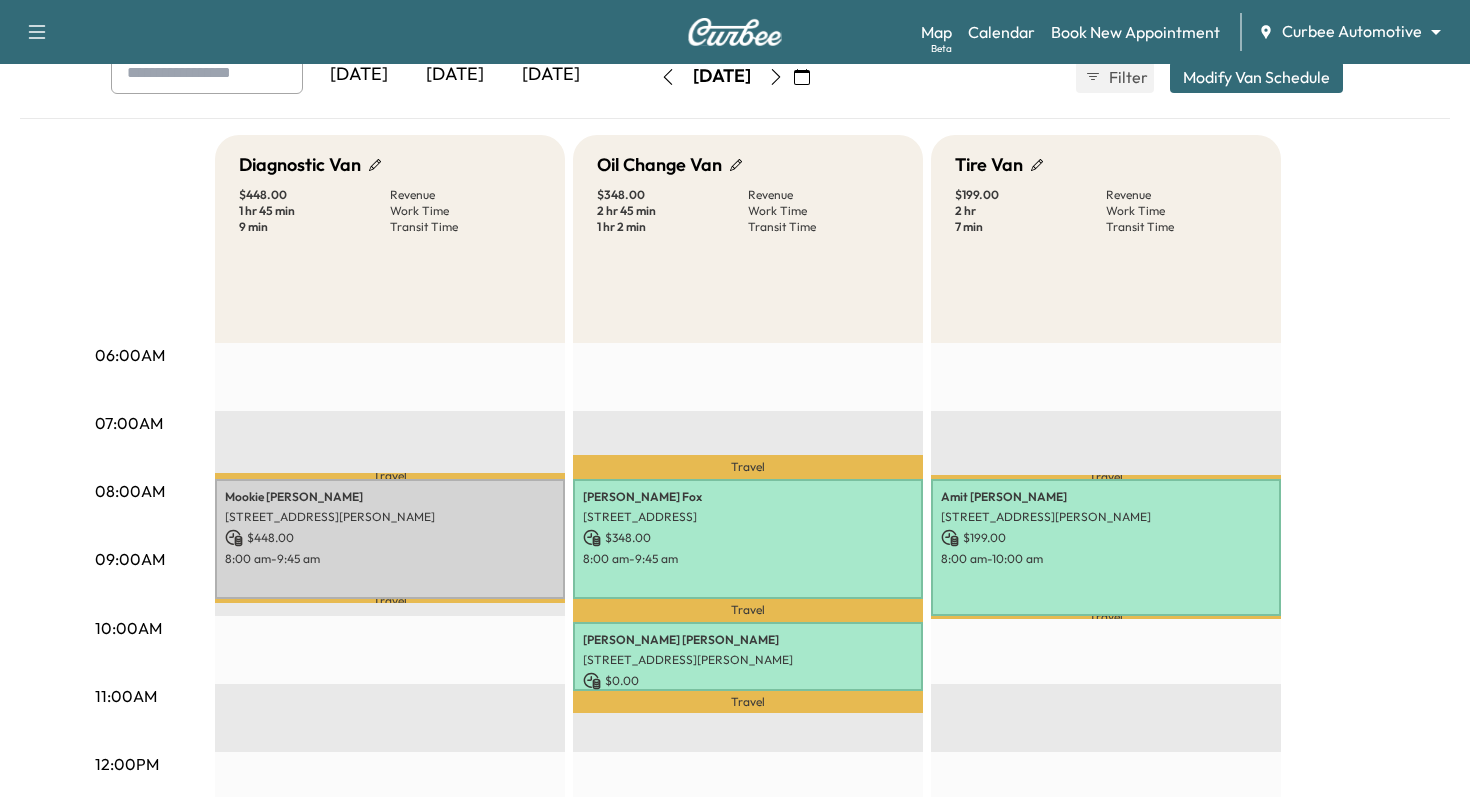 click on "Modify Van Schedule" at bounding box center (1256, 77) 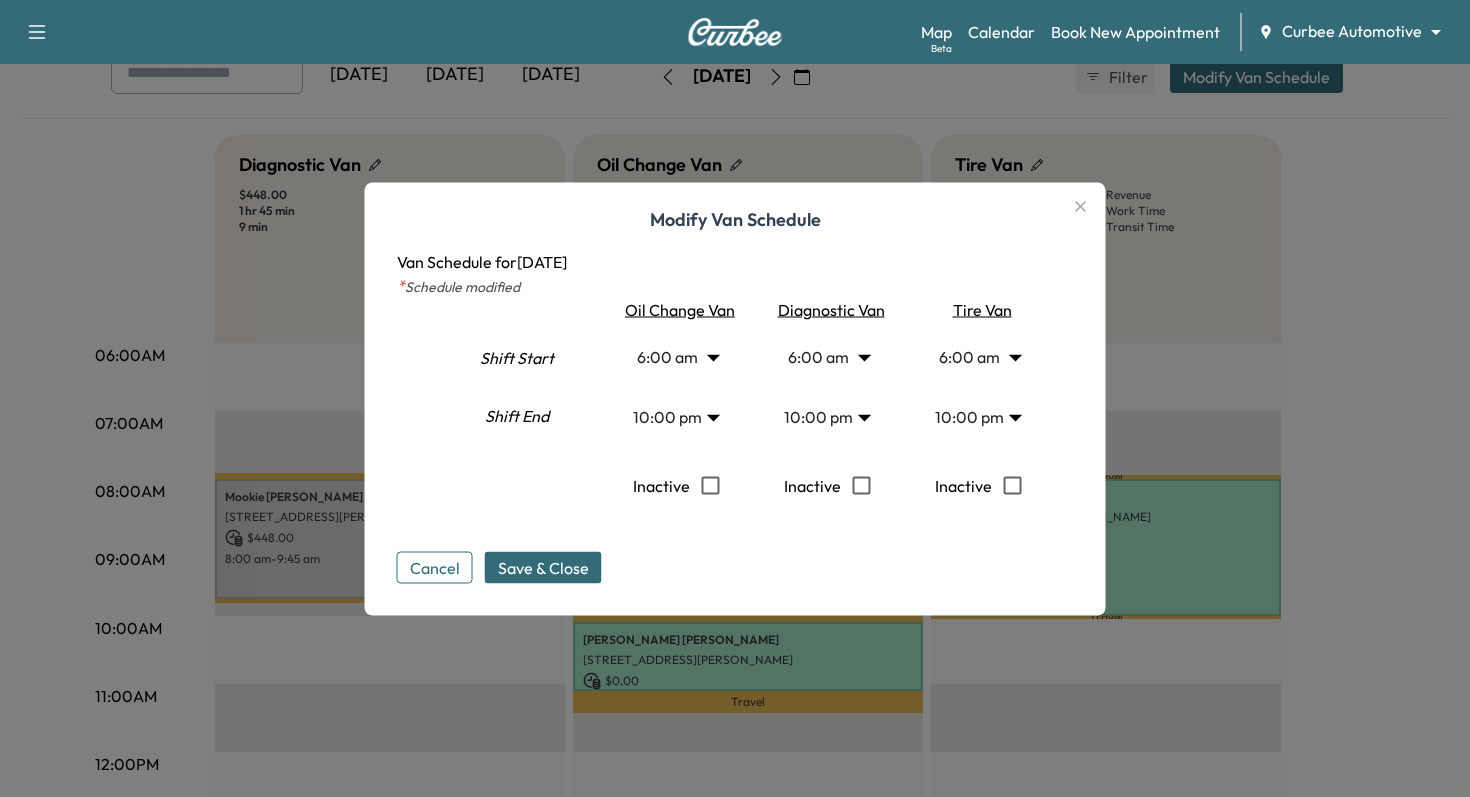 click 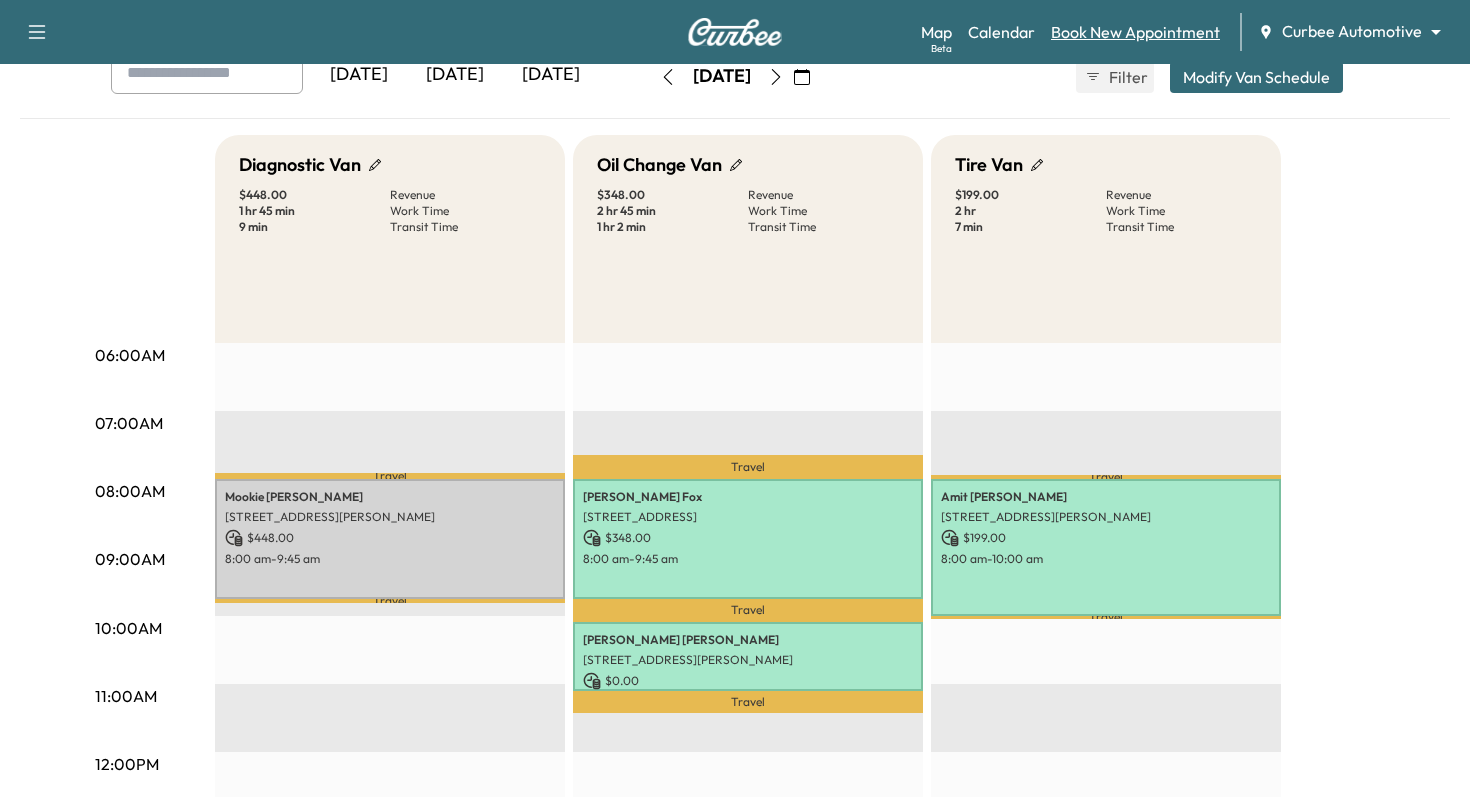 click on "Book New Appointment" at bounding box center (1135, 32) 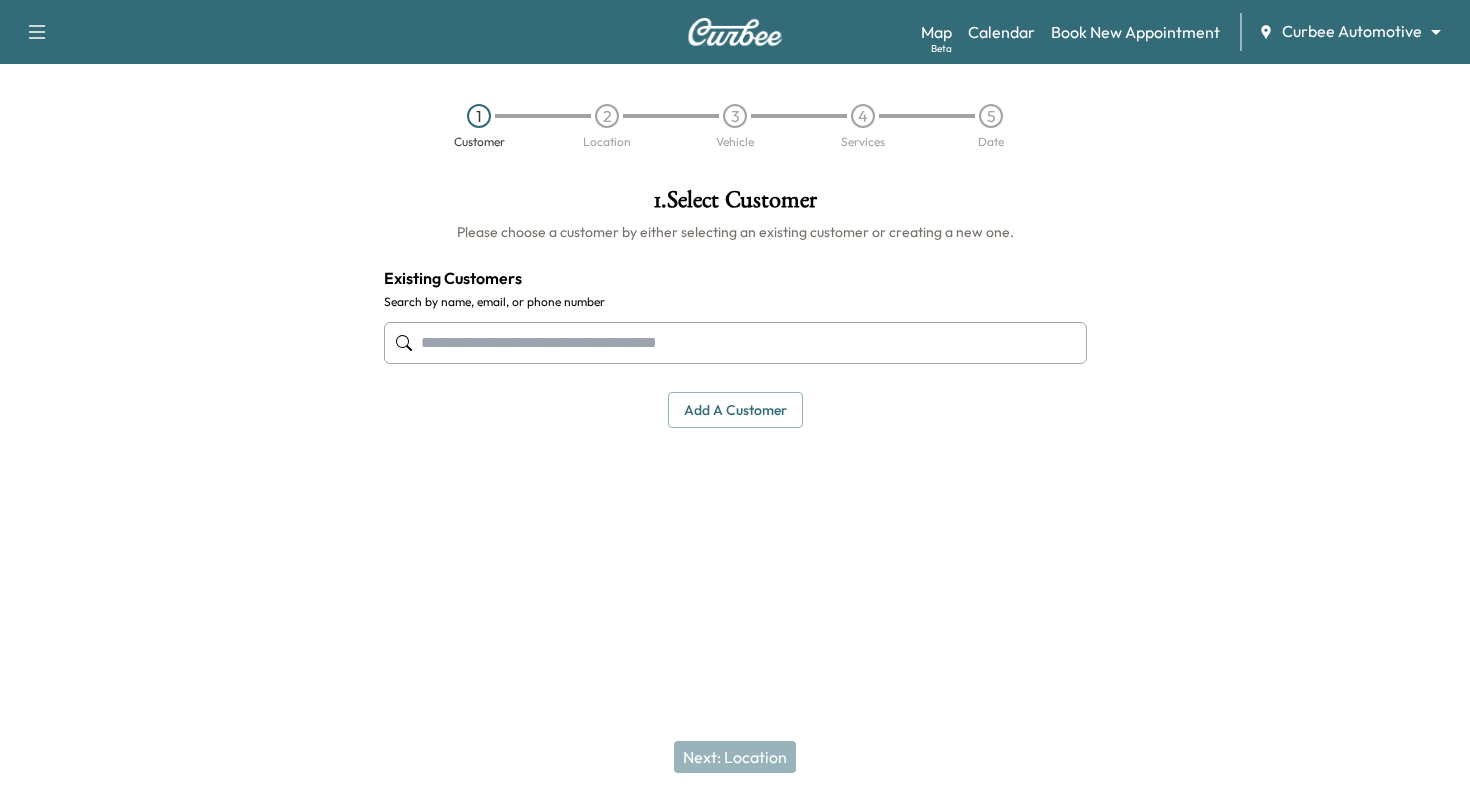 scroll, scrollTop: 0, scrollLeft: 0, axis: both 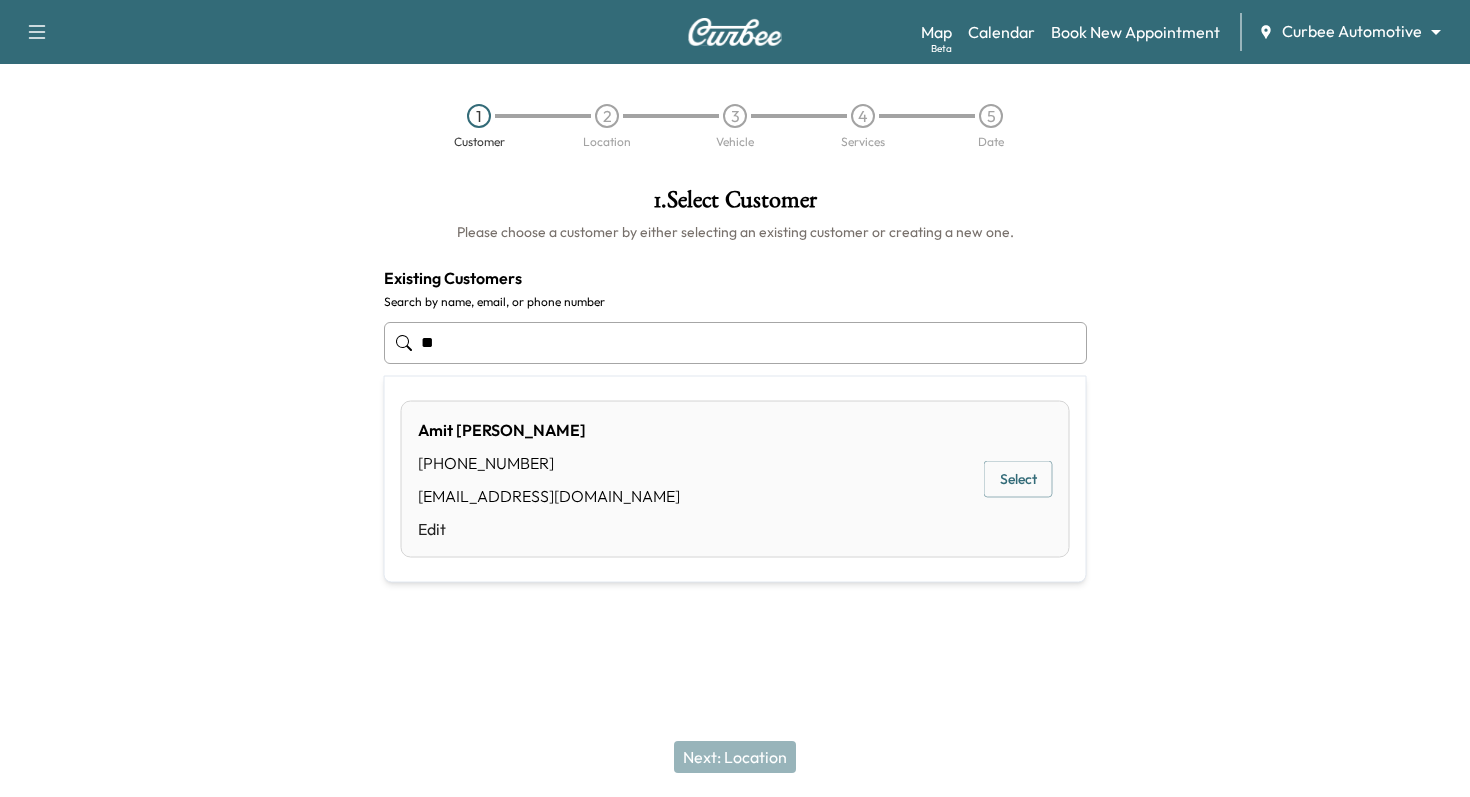 type on "*" 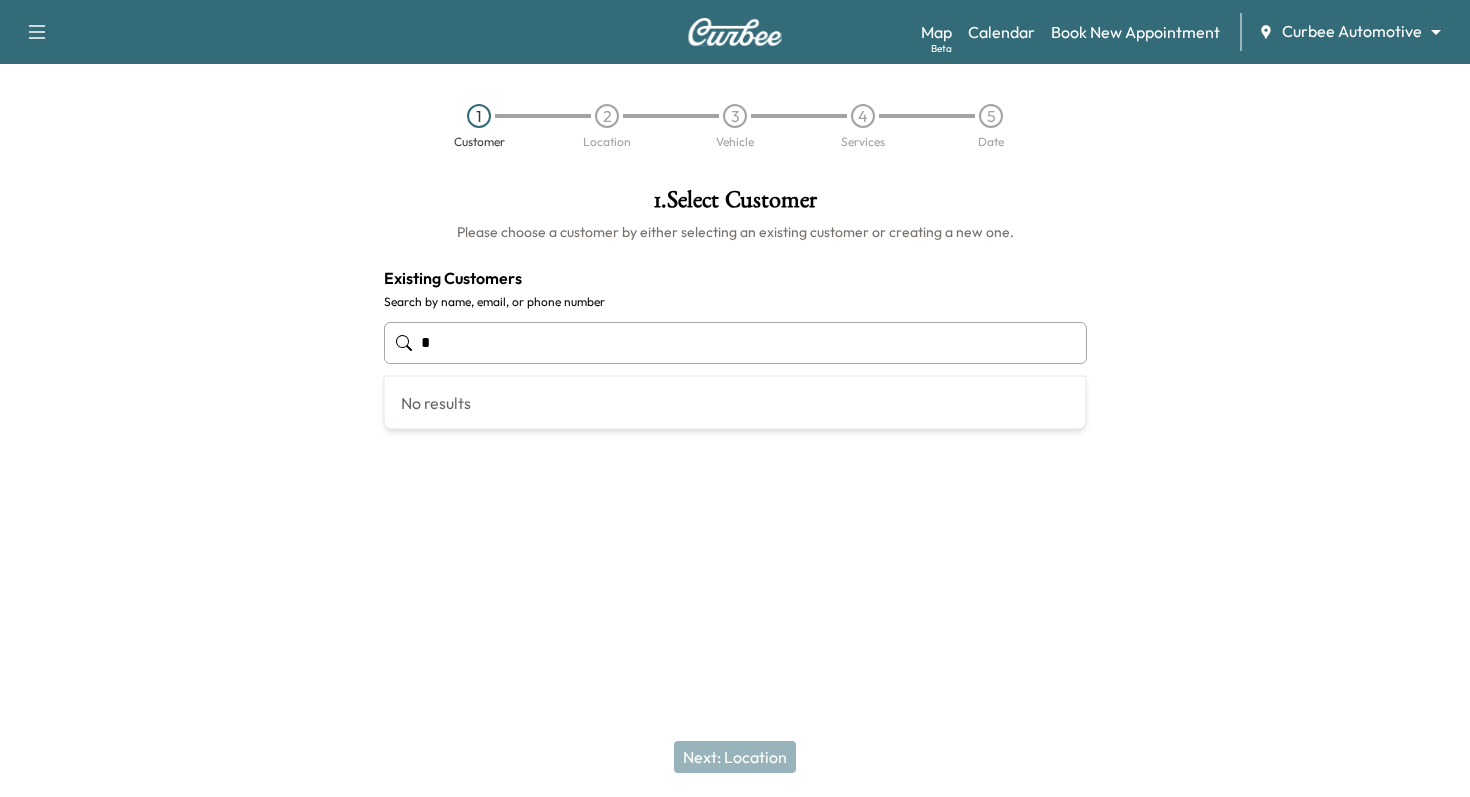 type 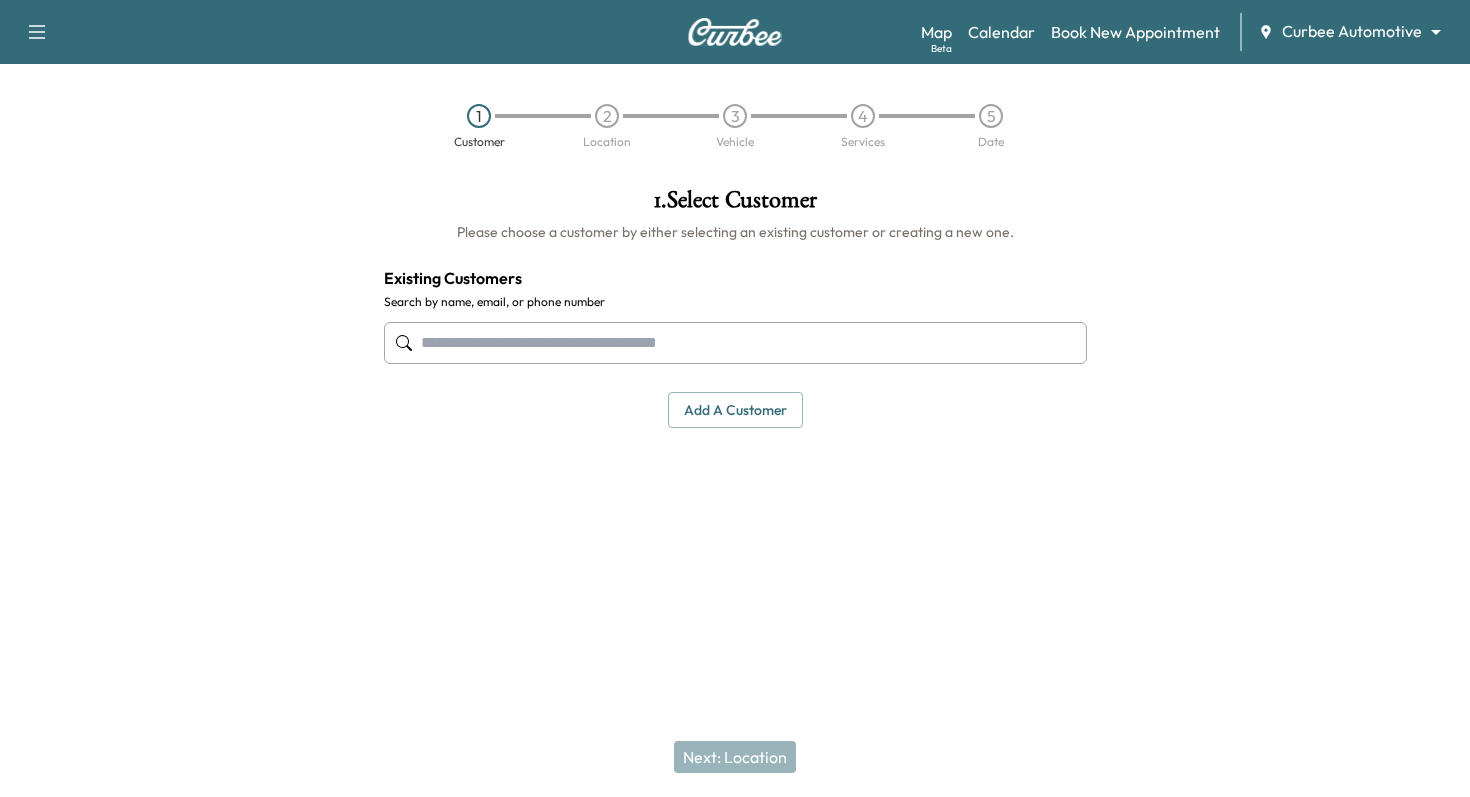 click on "Add a customer" at bounding box center [735, 410] 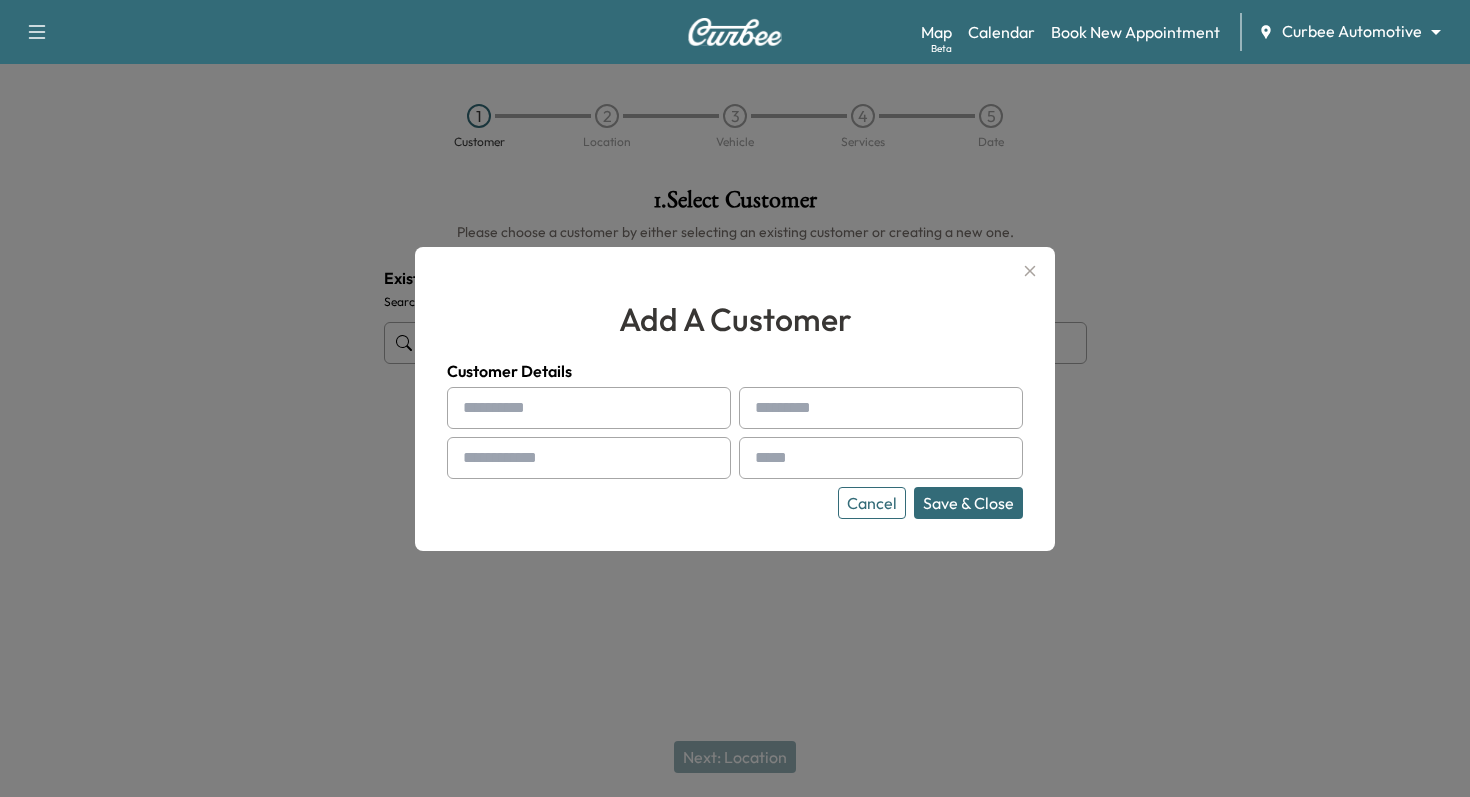 click at bounding box center (589, 408) 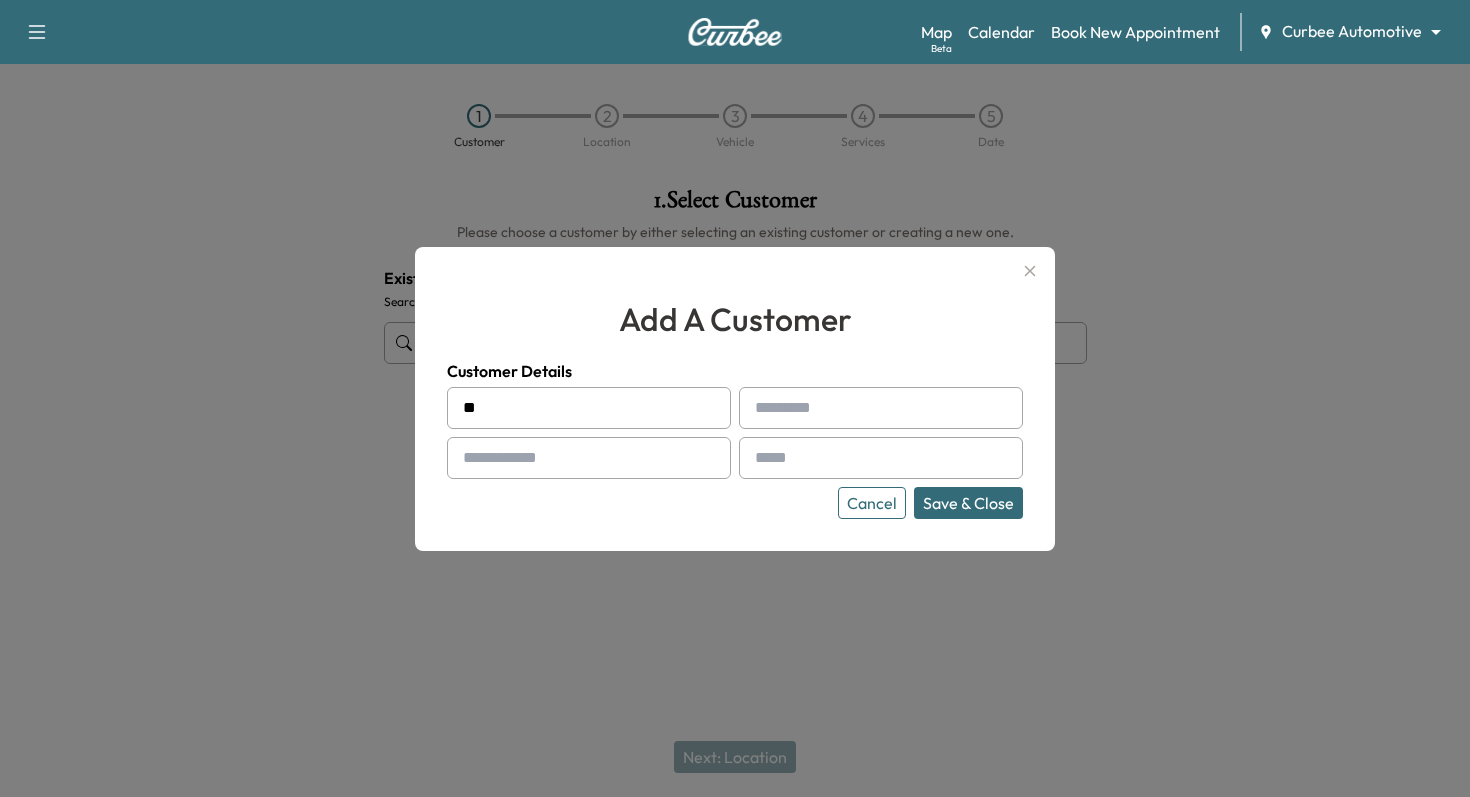 type on "*" 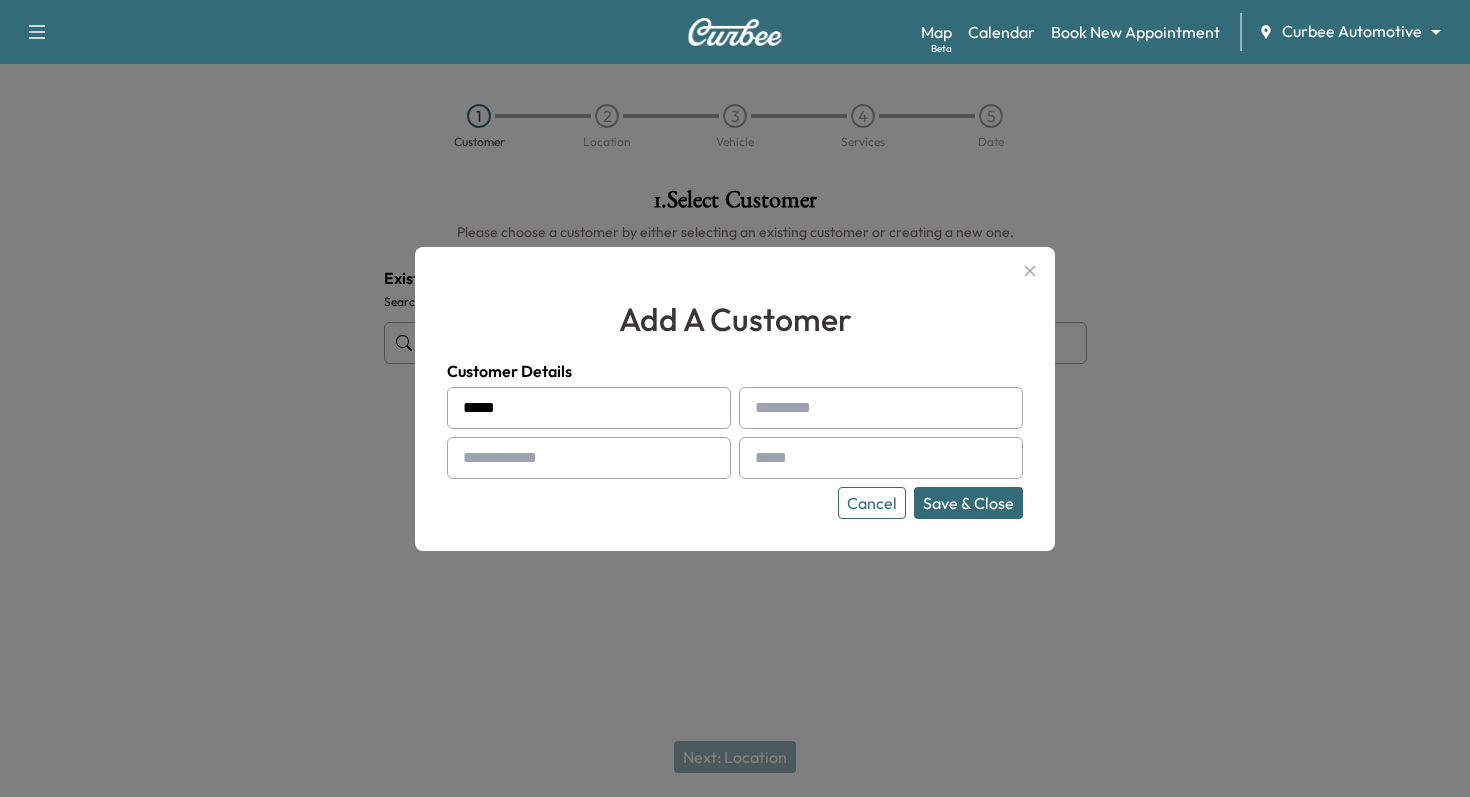 type on "*****" 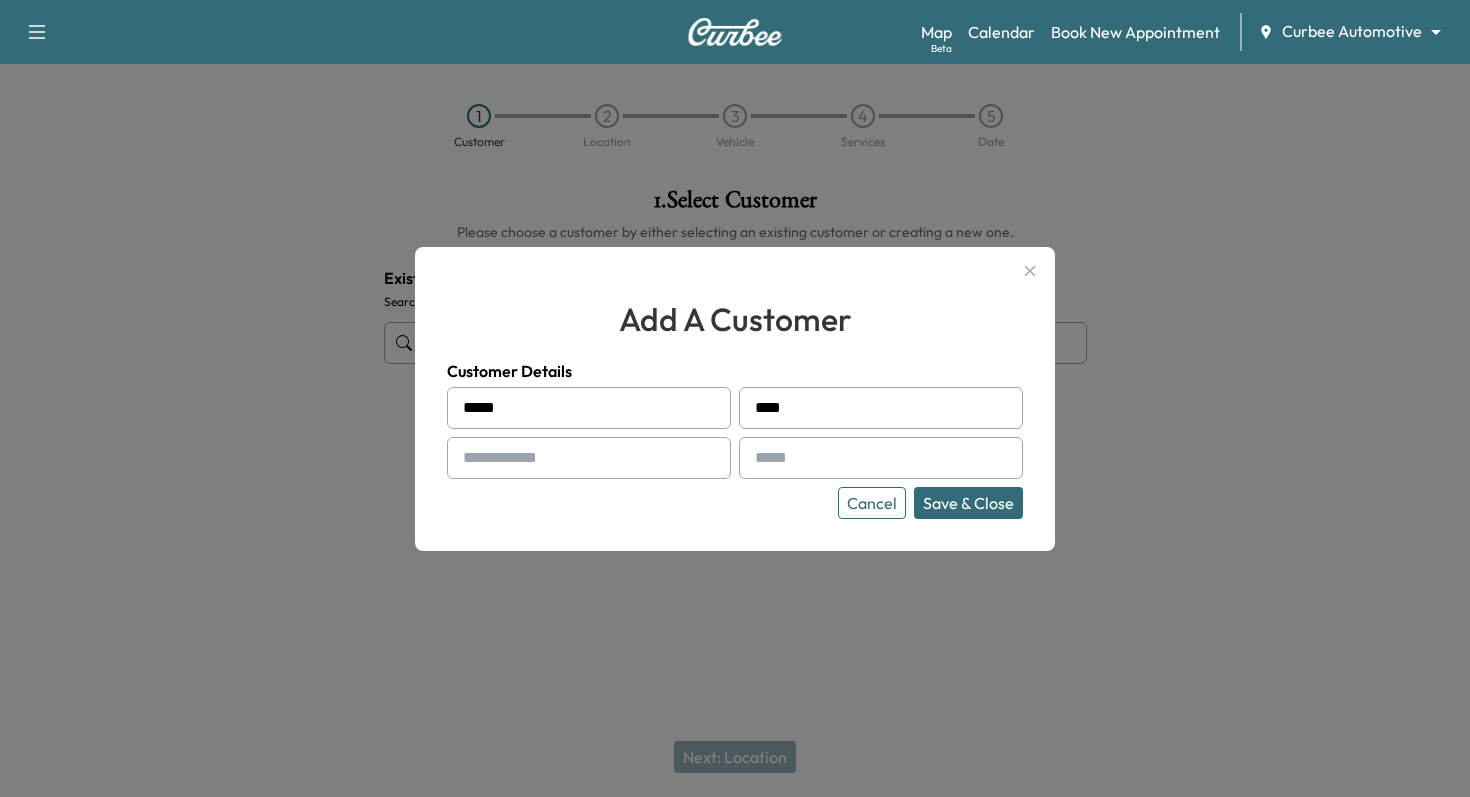 type on "****" 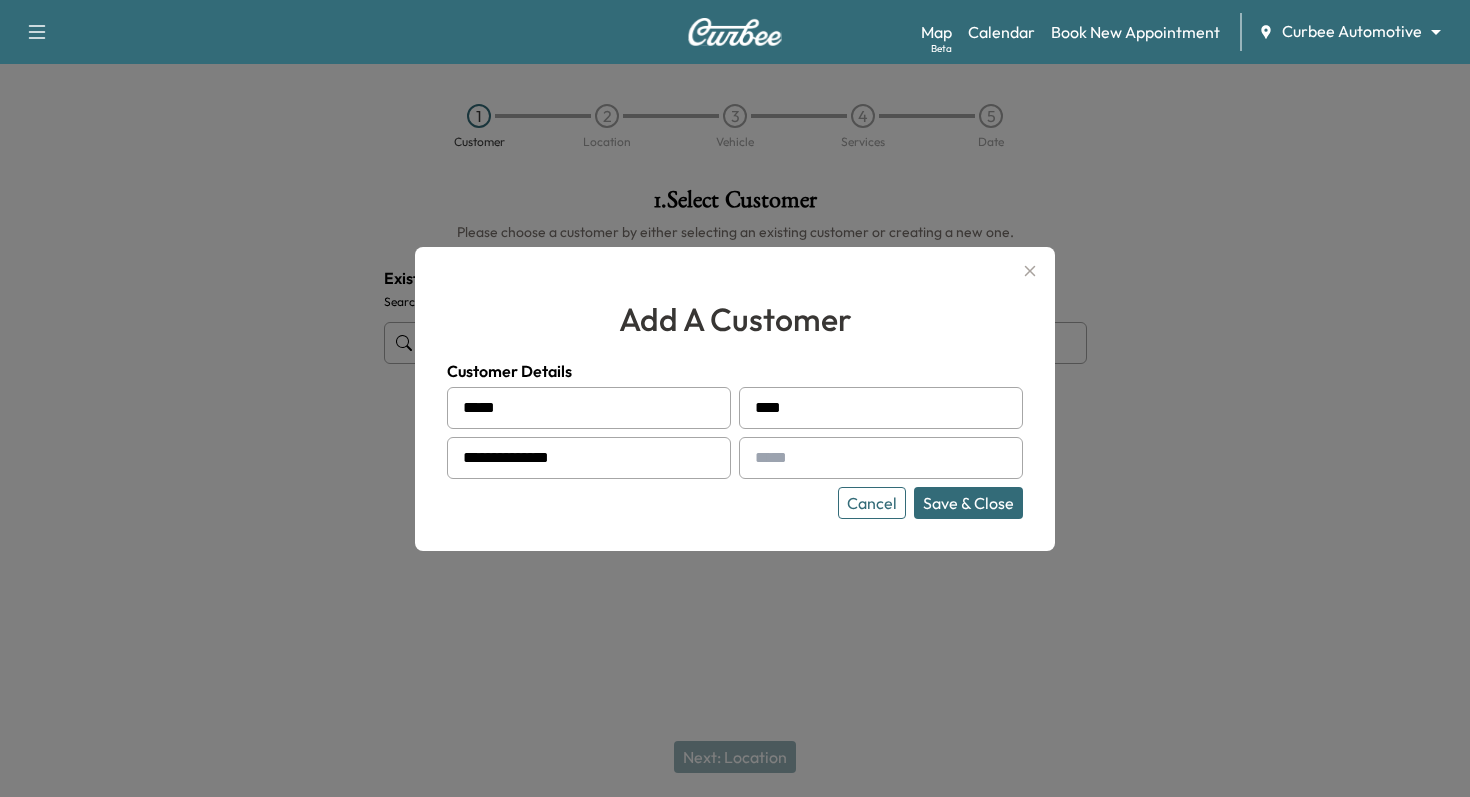 type on "**********" 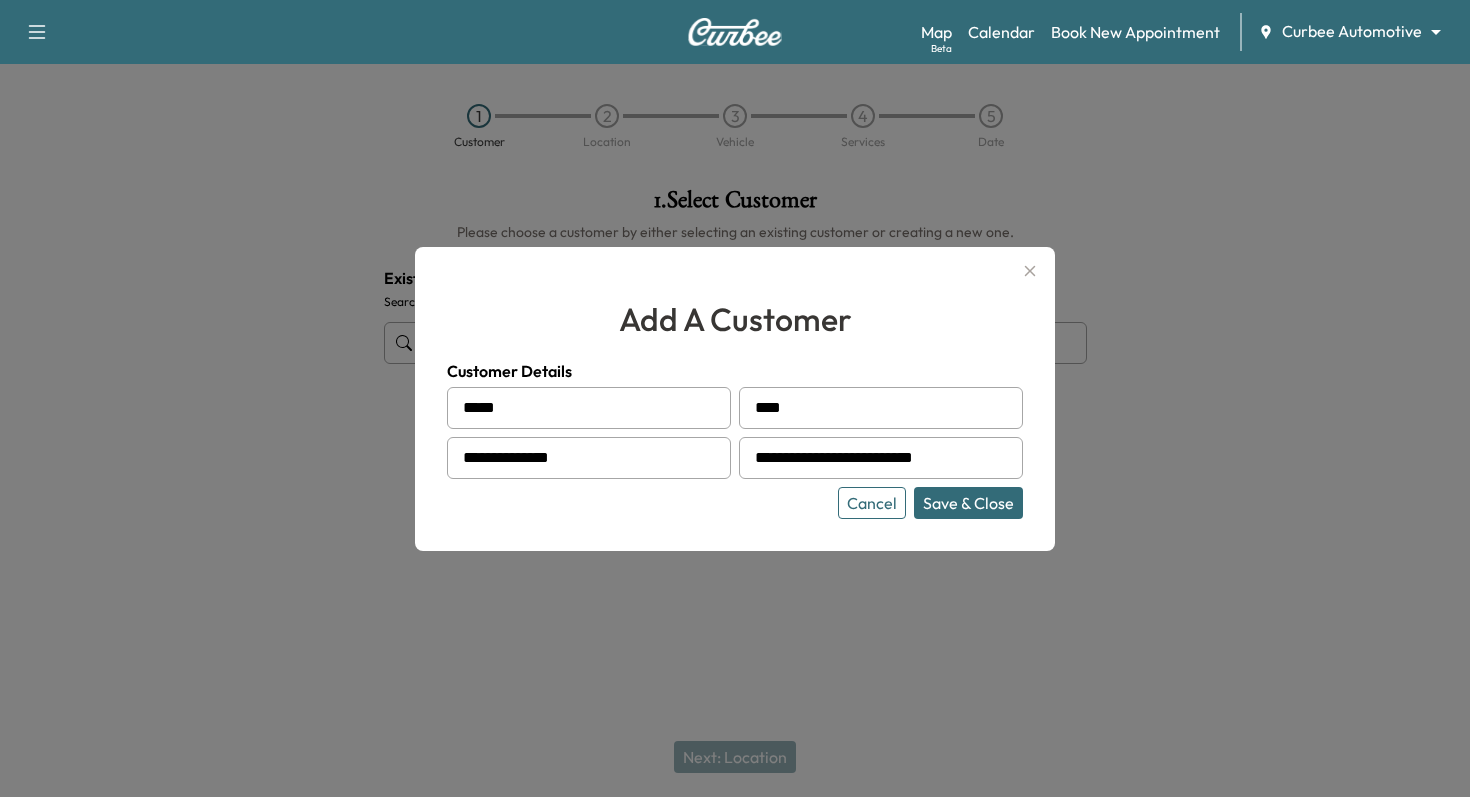 click on "**********" at bounding box center [881, 458] 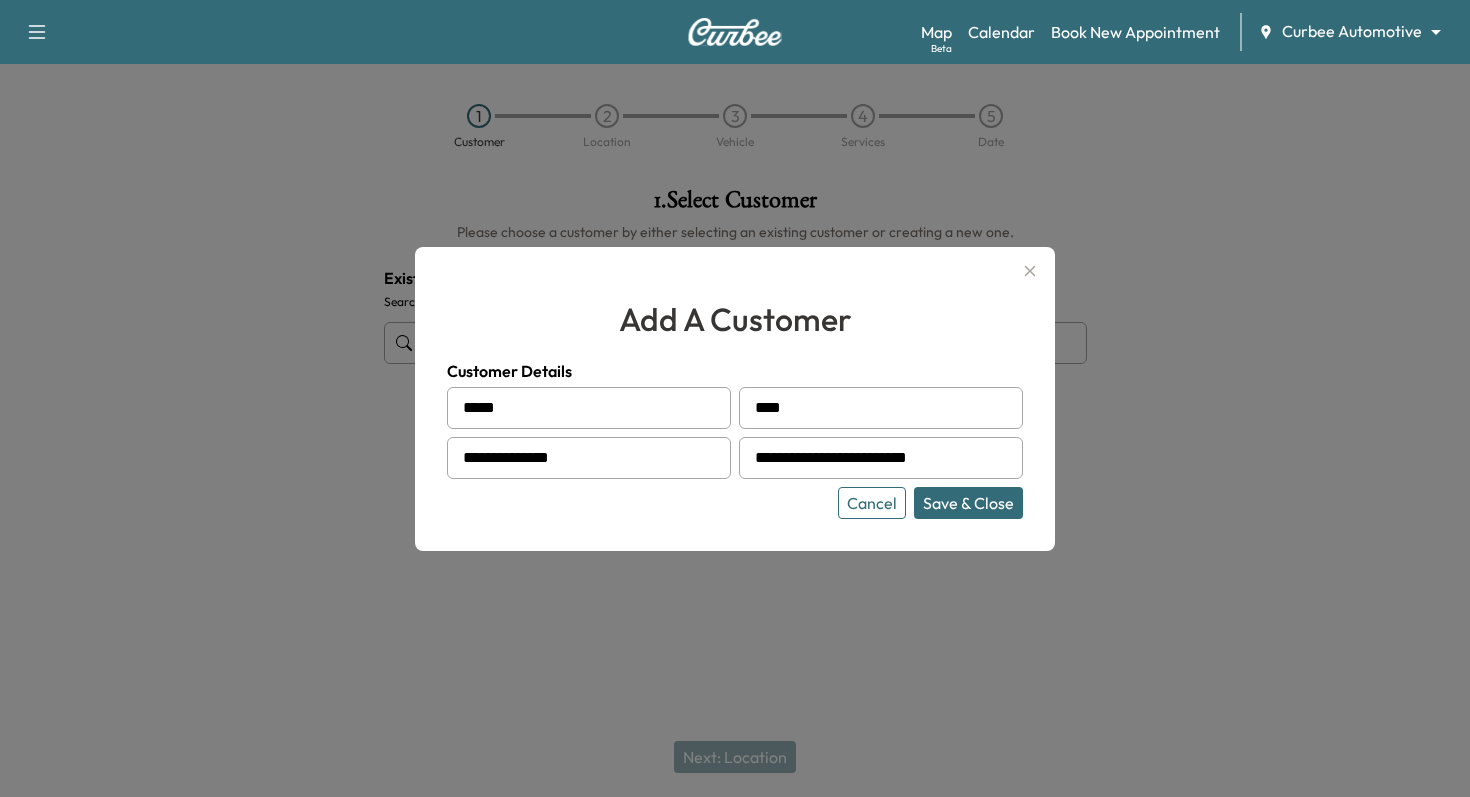 type on "**********" 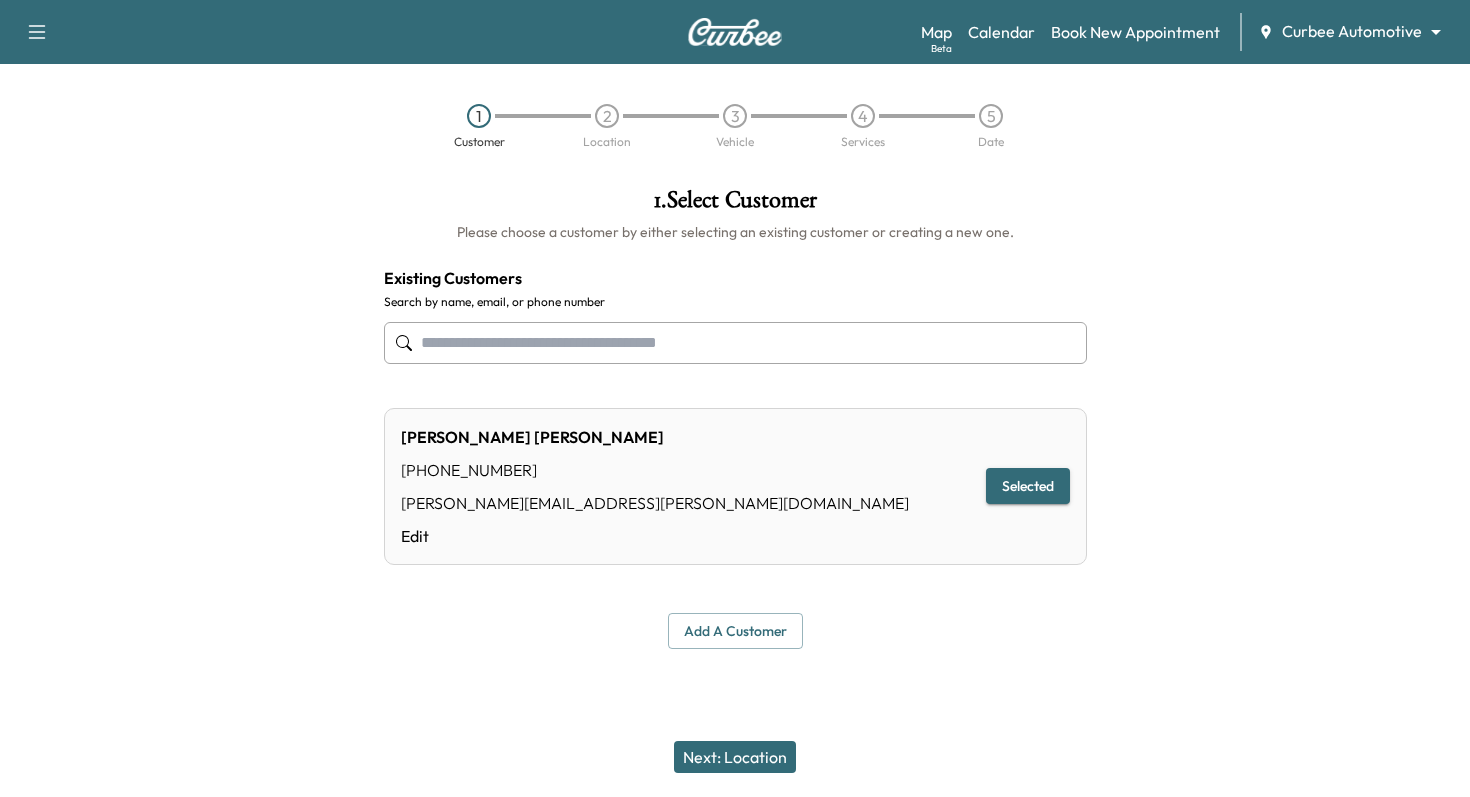 click on "Next: Location" at bounding box center (735, 757) 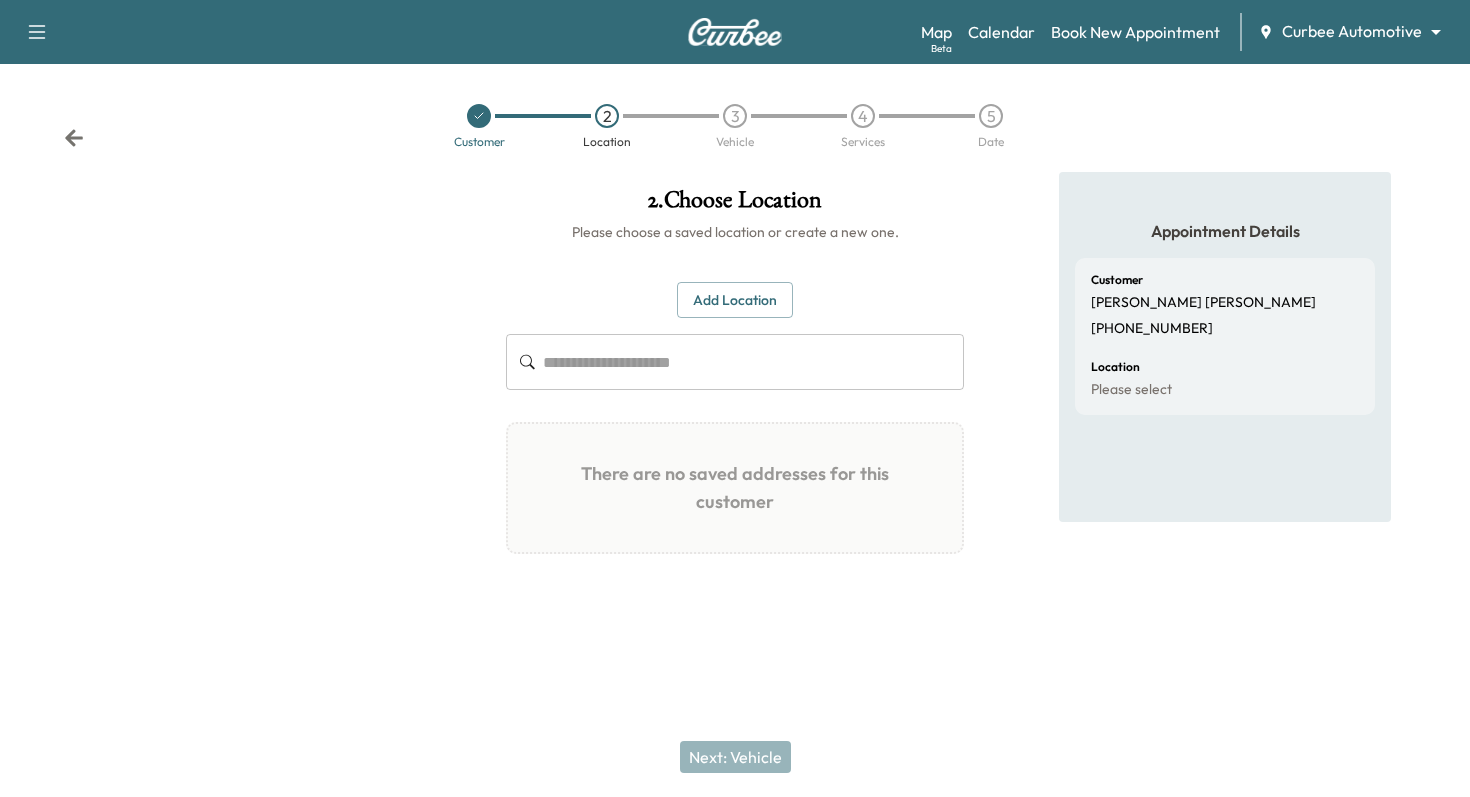 click at bounding box center [753, 362] 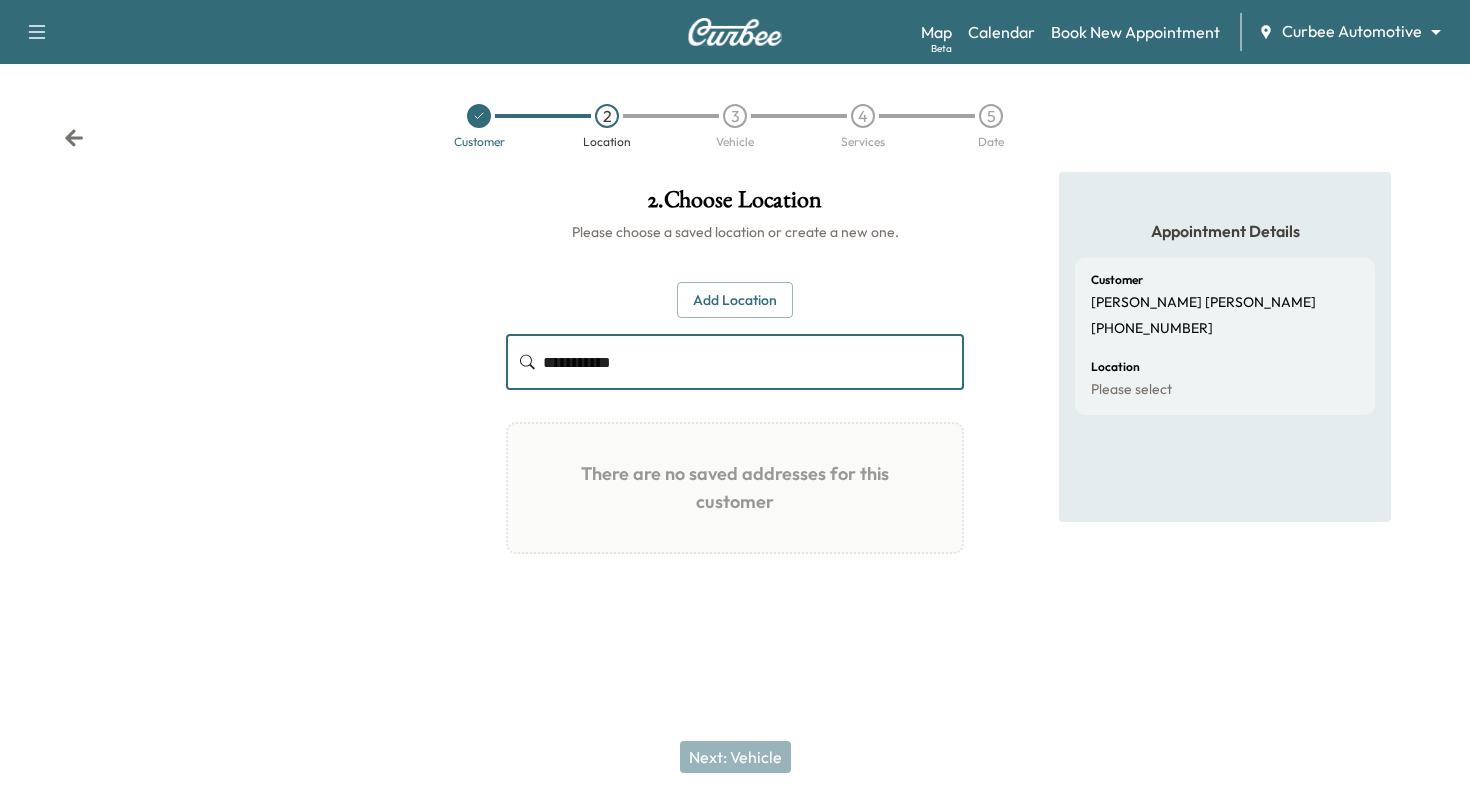 drag, startPoint x: 649, startPoint y: 361, endPoint x: 541, endPoint y: 361, distance: 108 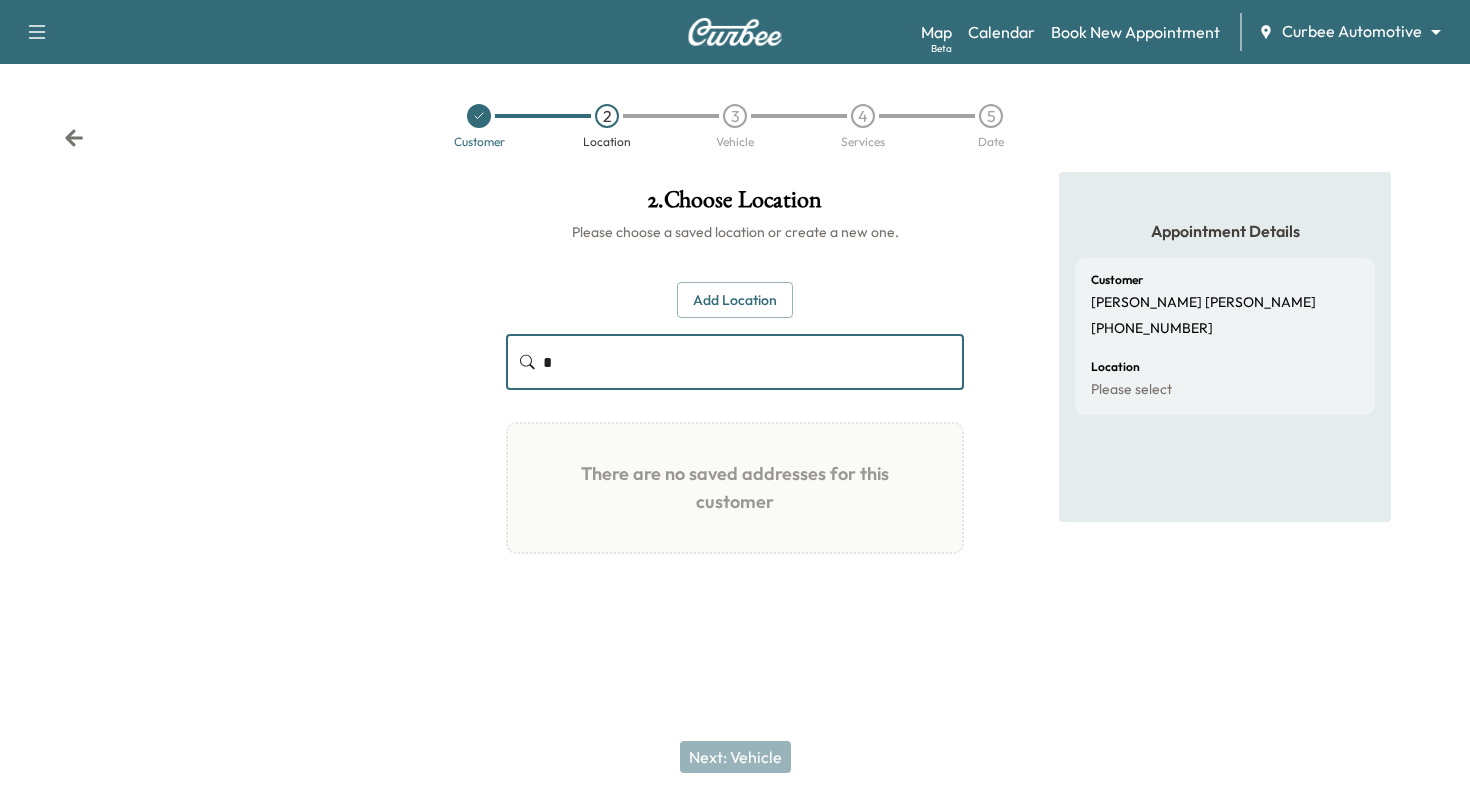 type 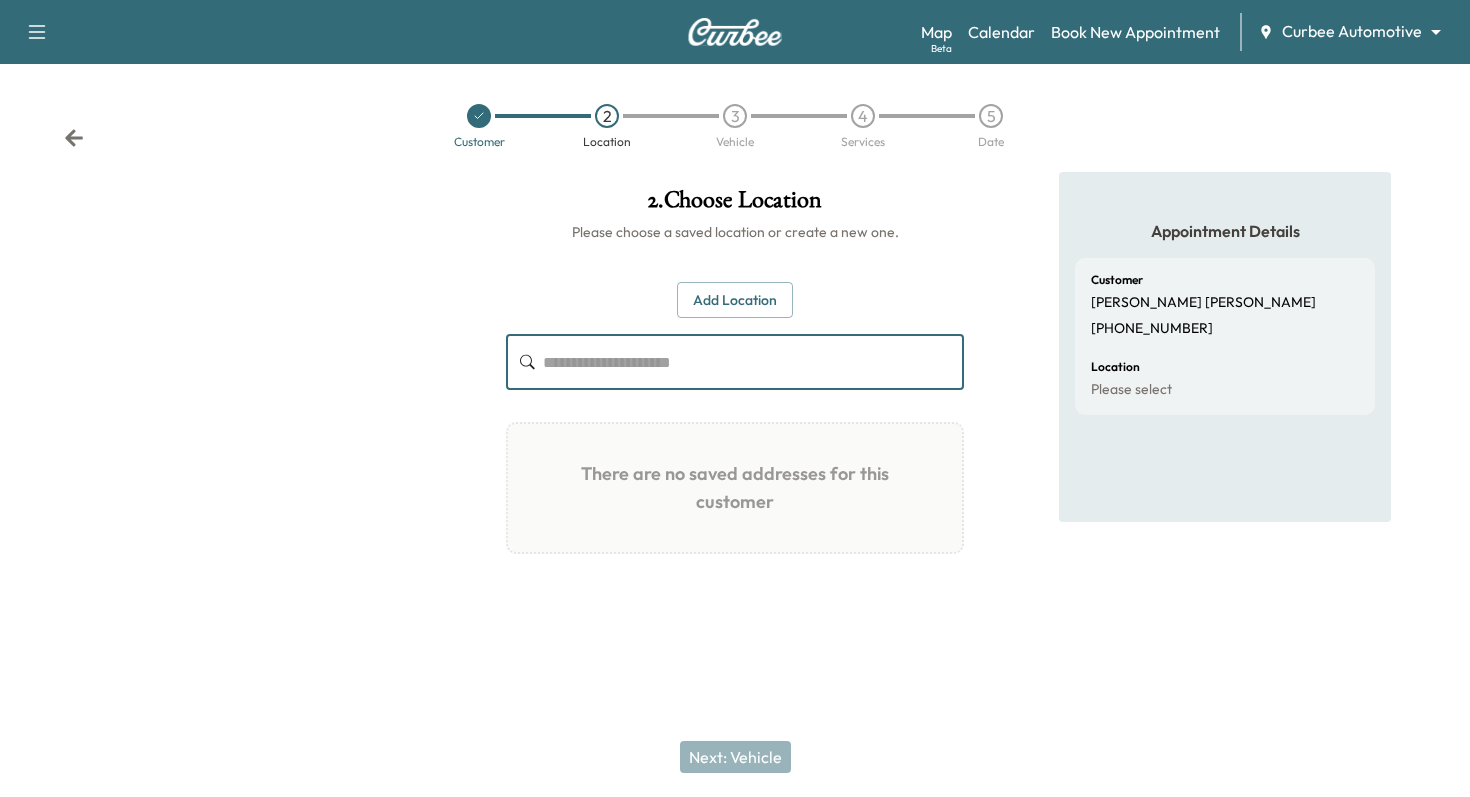 click on "Add Location" at bounding box center (735, 300) 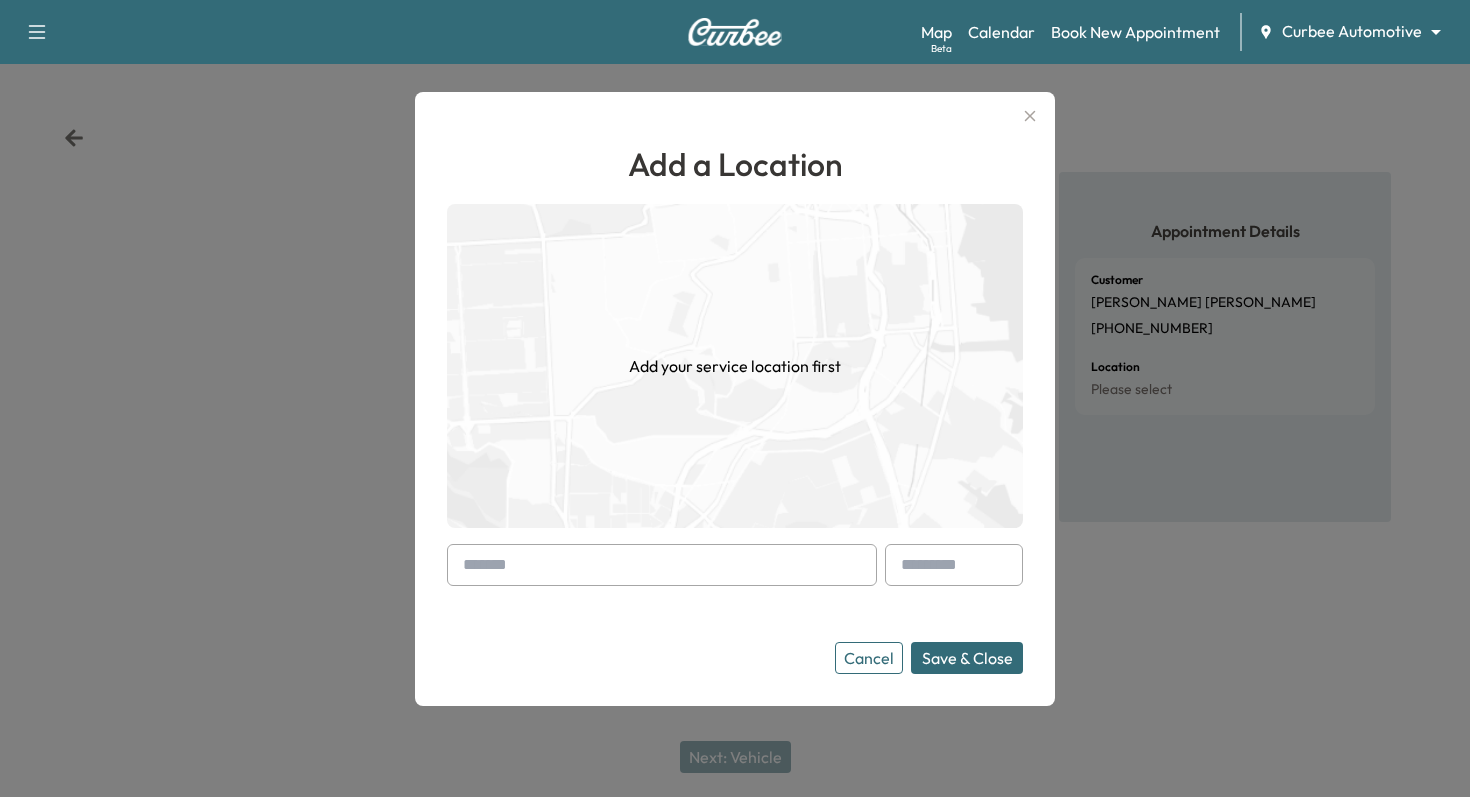 click at bounding box center [662, 565] 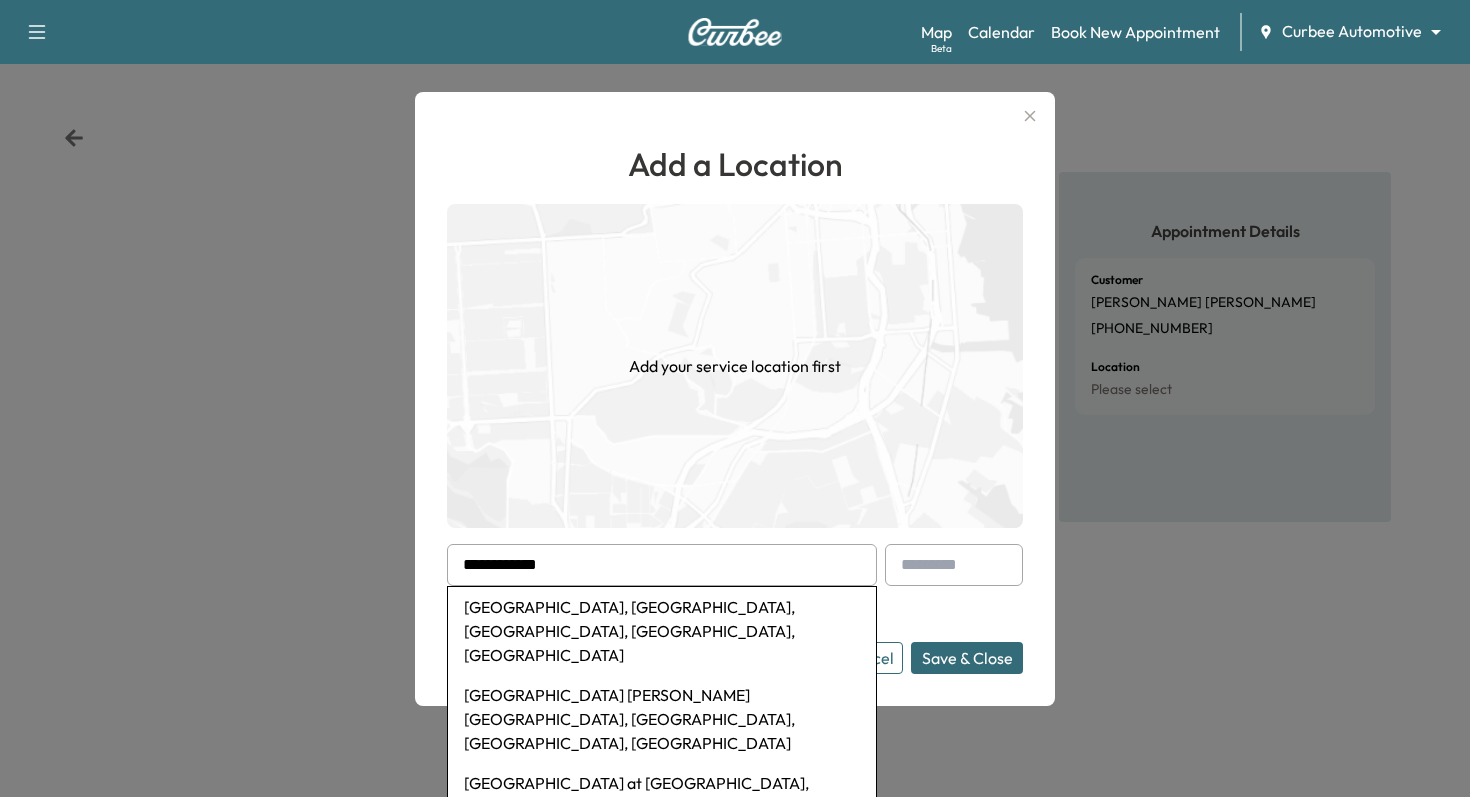 click on "[GEOGRAPHIC_DATA], [GEOGRAPHIC_DATA], [GEOGRAPHIC_DATA], [GEOGRAPHIC_DATA], [GEOGRAPHIC_DATA]" at bounding box center (662, 631) 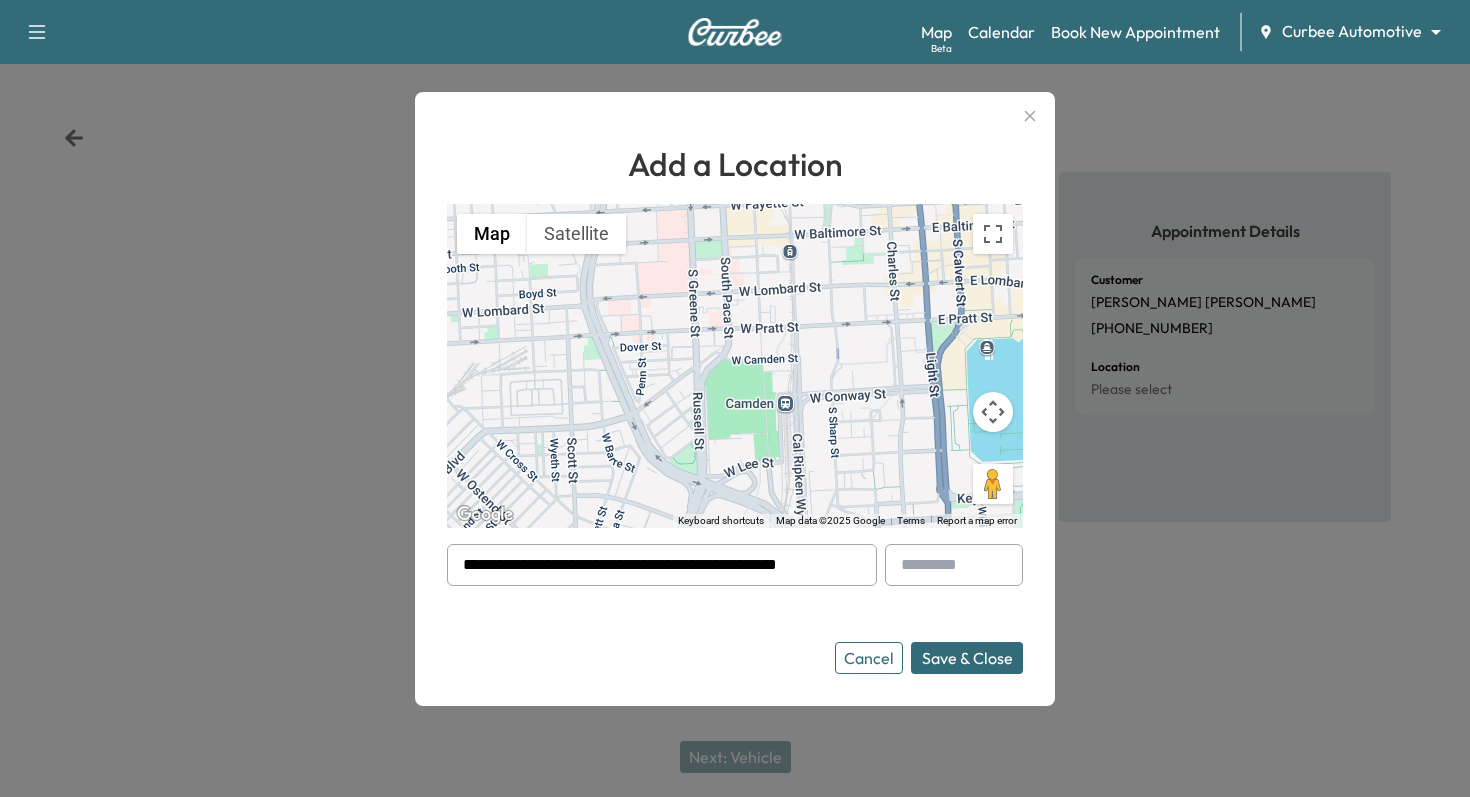 click on "Save & Close" at bounding box center (967, 658) 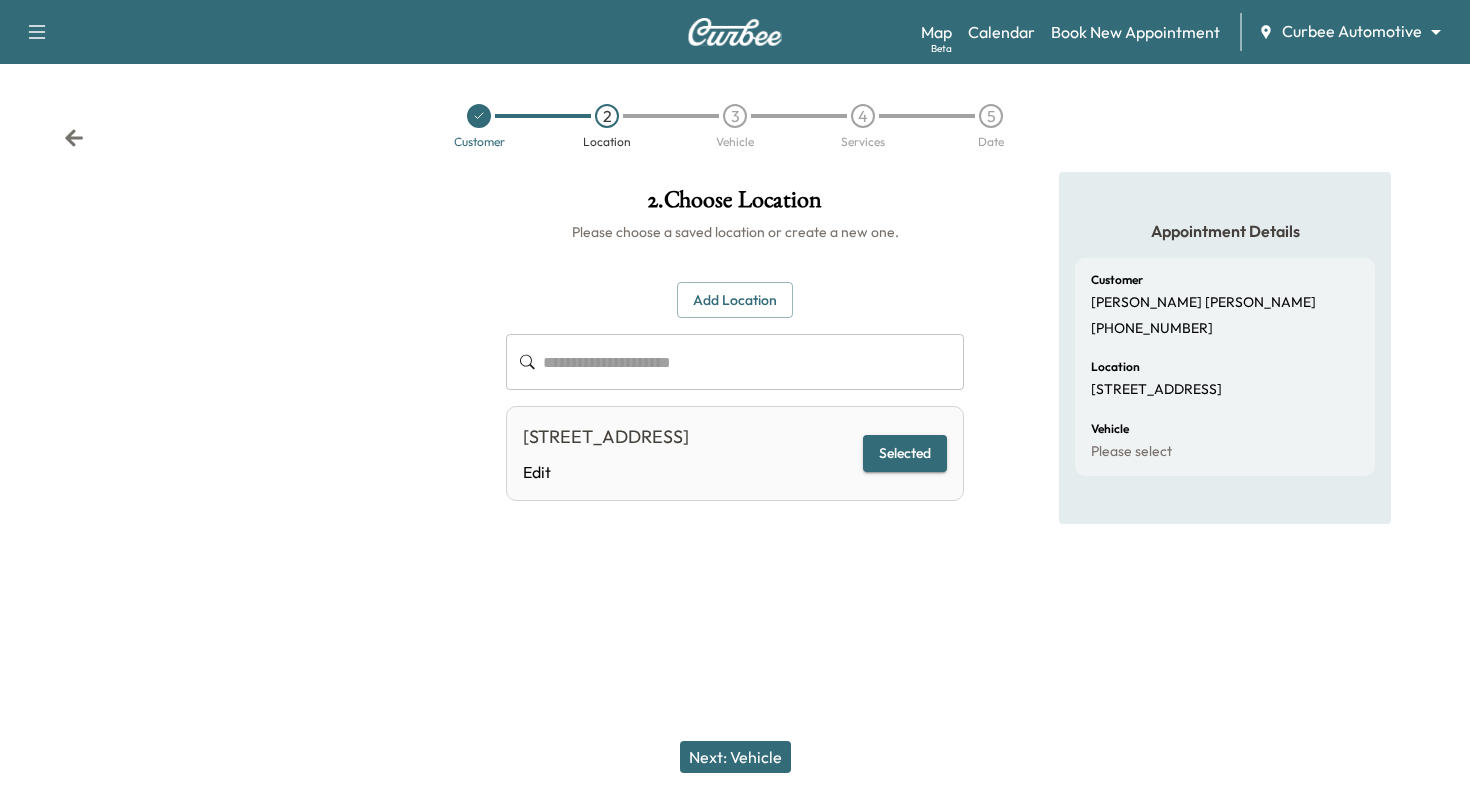 click on "Next: Vehicle" at bounding box center [735, 757] 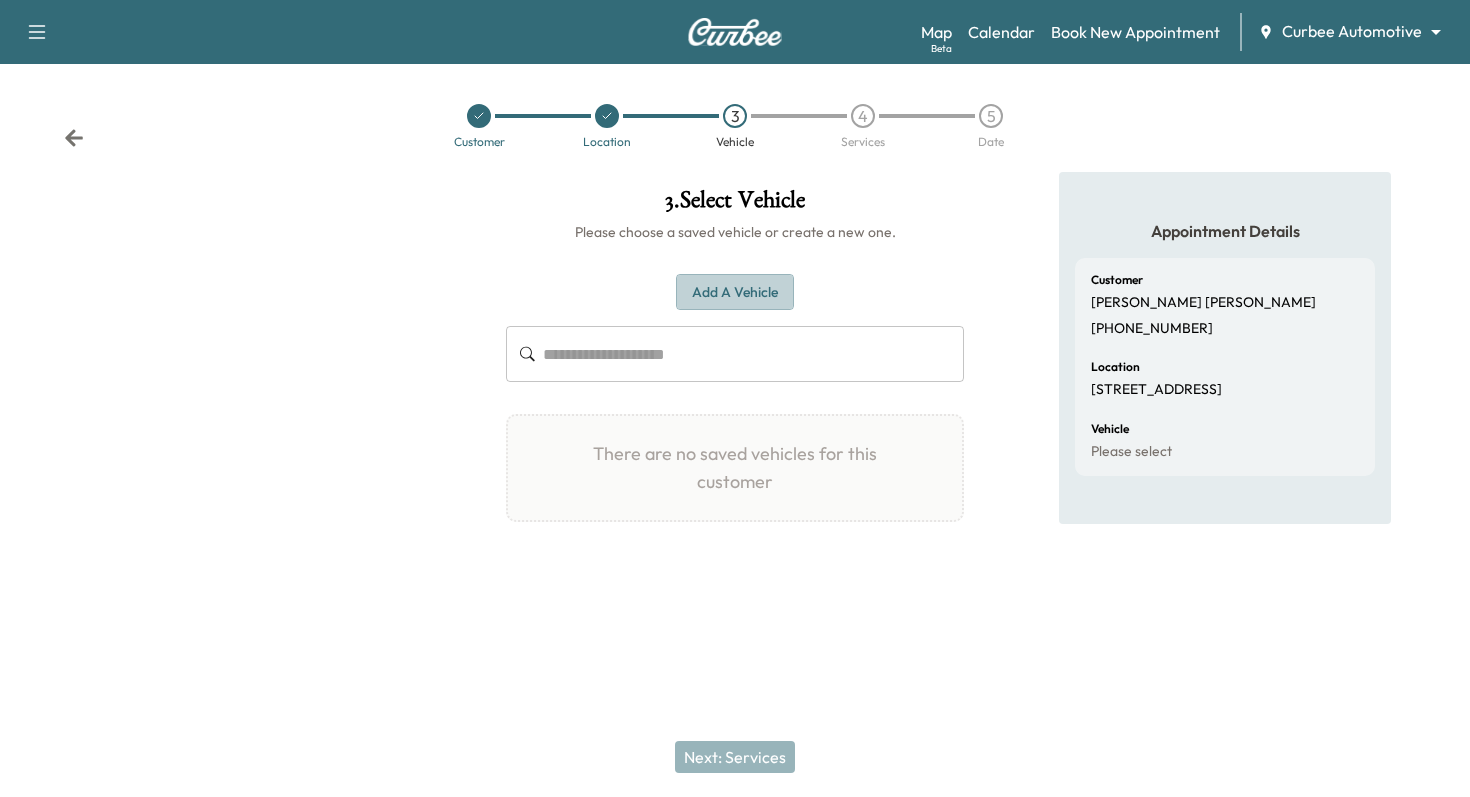 click on "Add a Vehicle" at bounding box center [735, 292] 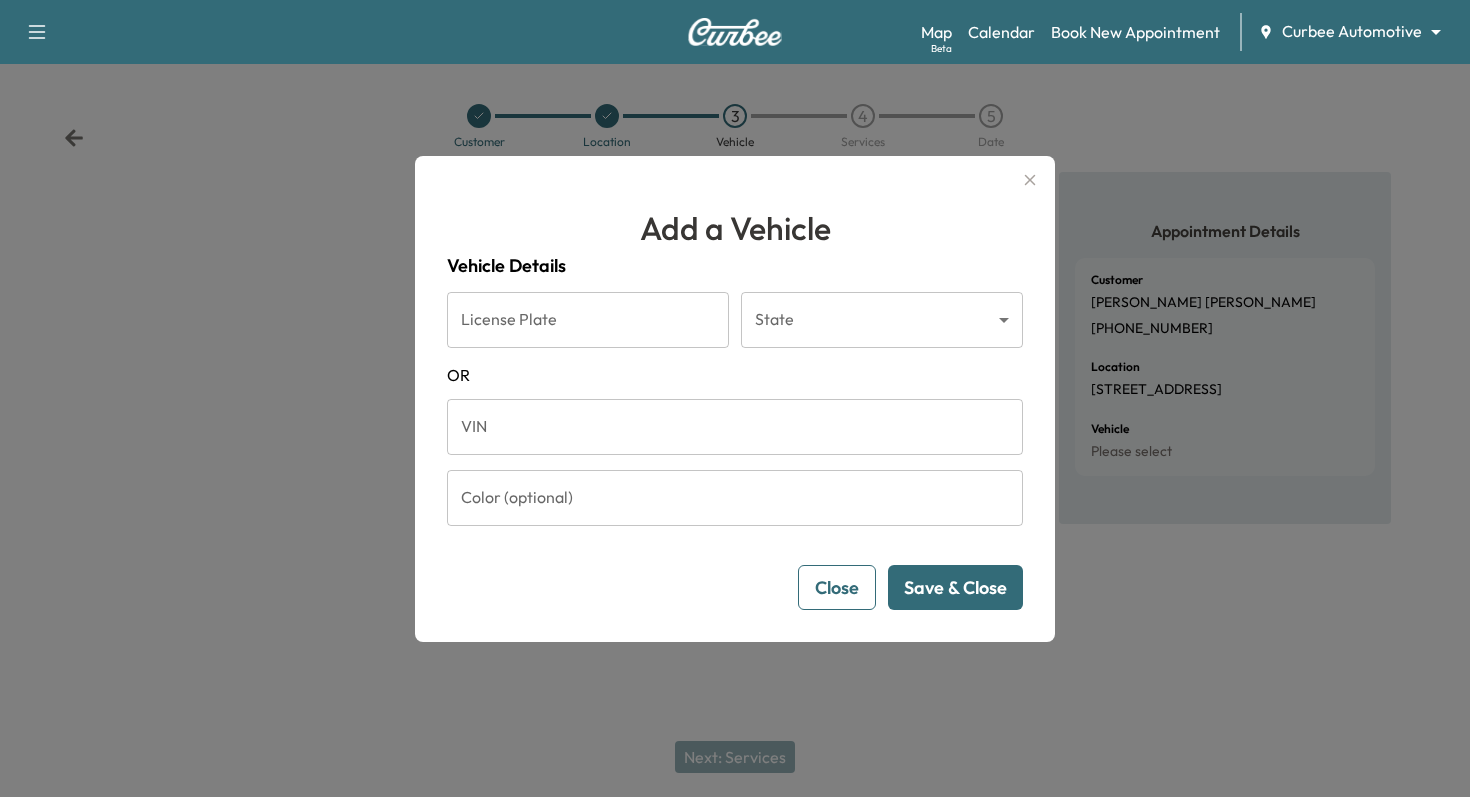 click on "License Plate" at bounding box center [588, 320] 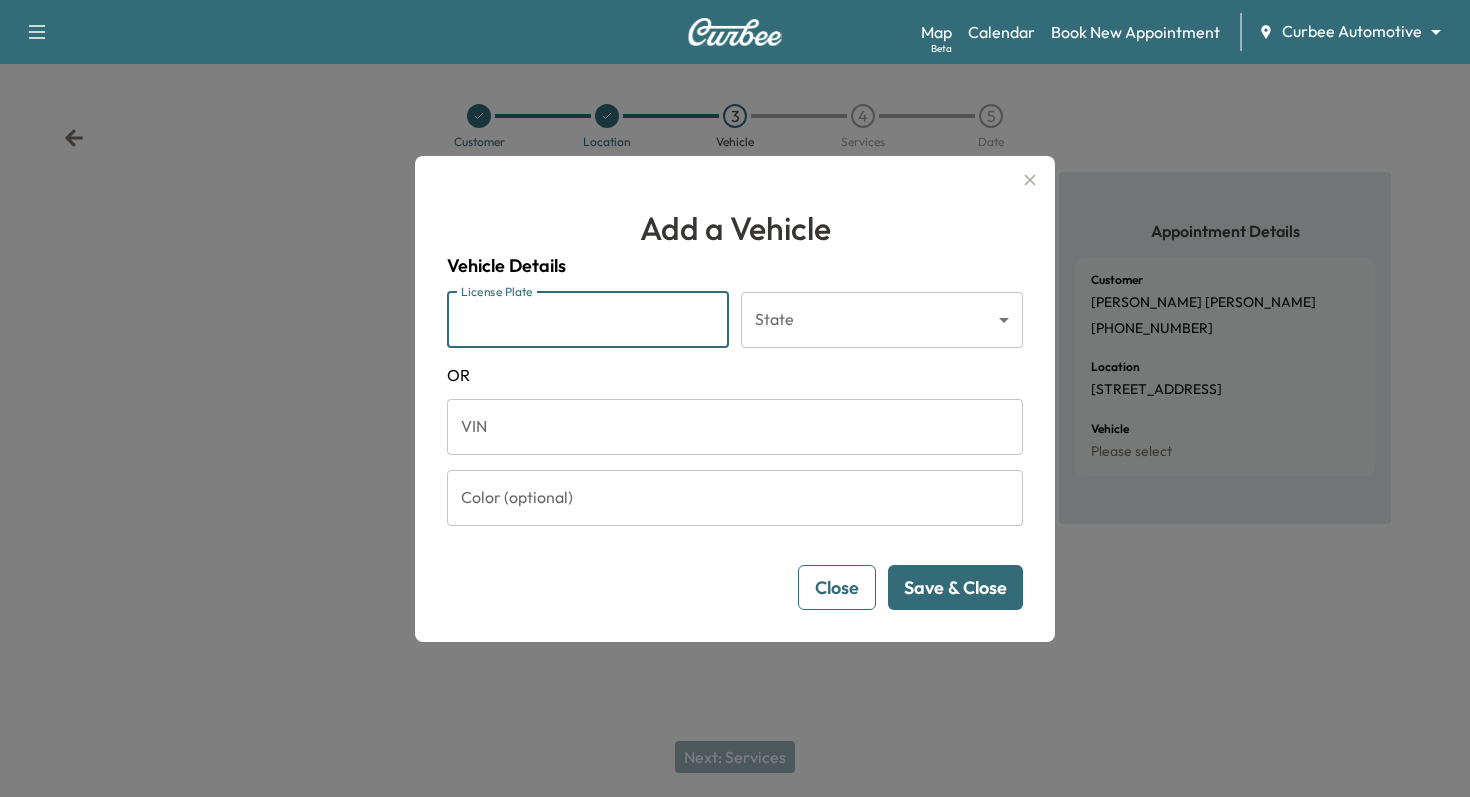 click on "Add a Vehicle" at bounding box center [735, 228] 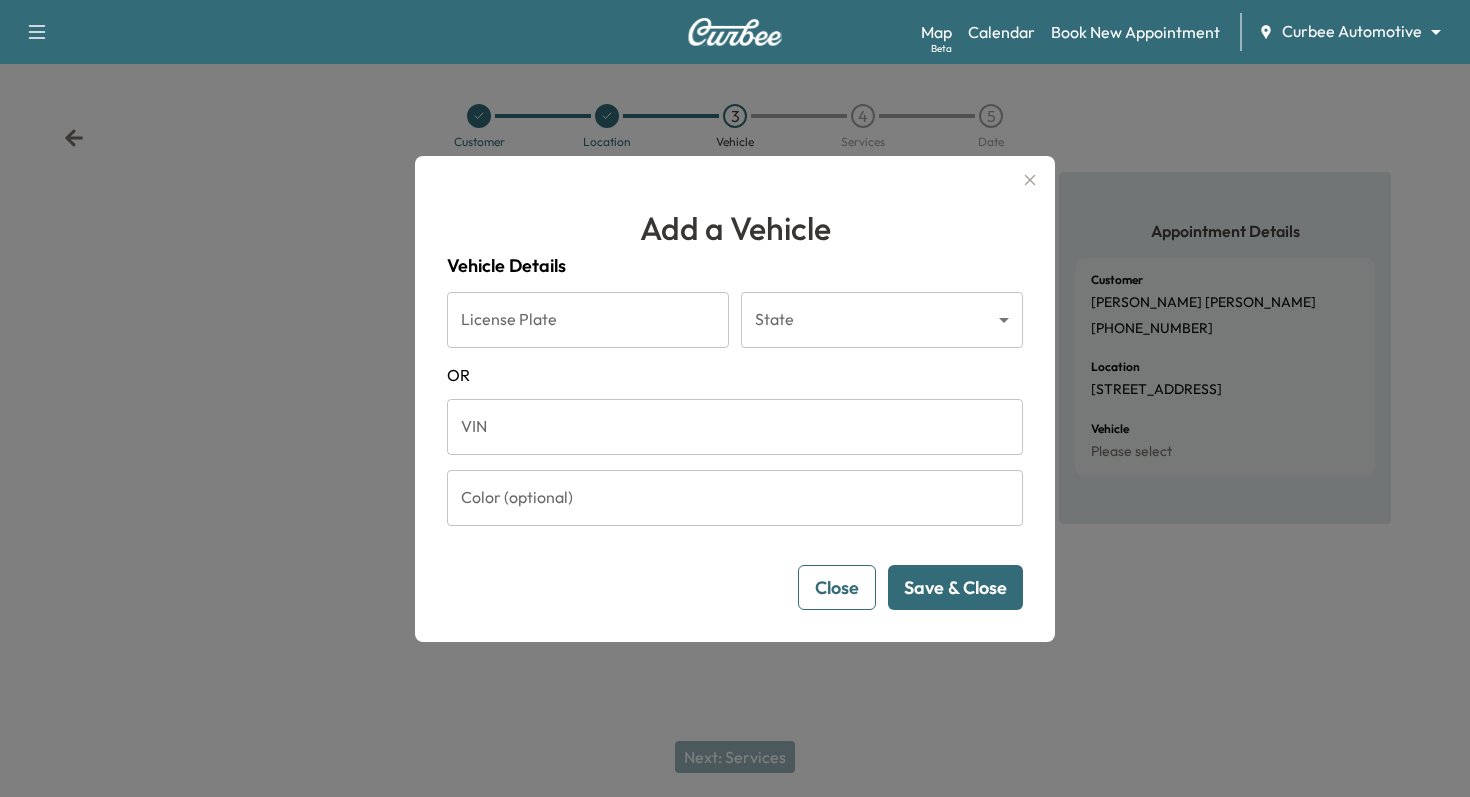 click on "License Plate" at bounding box center (588, 320) 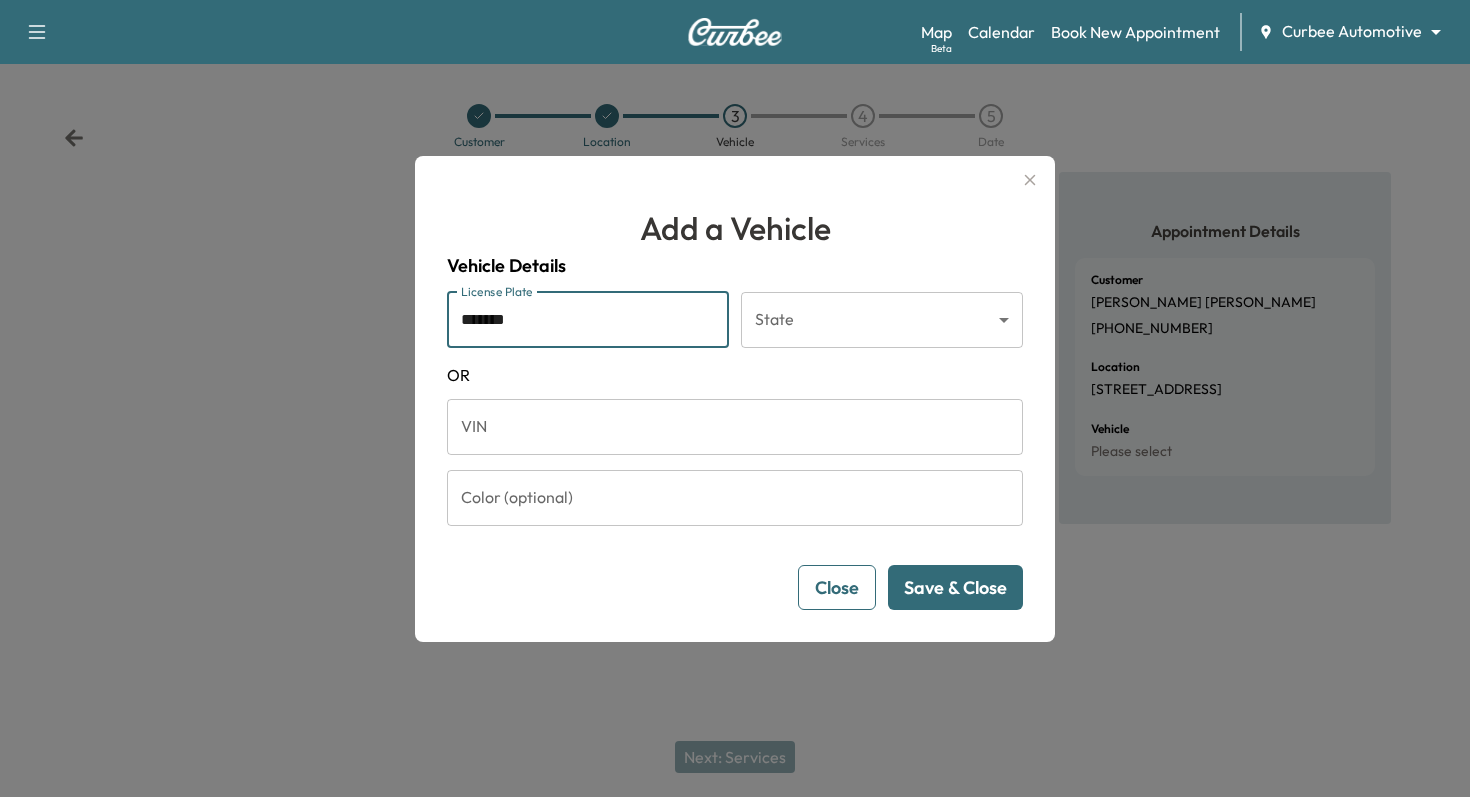 type on "*******" 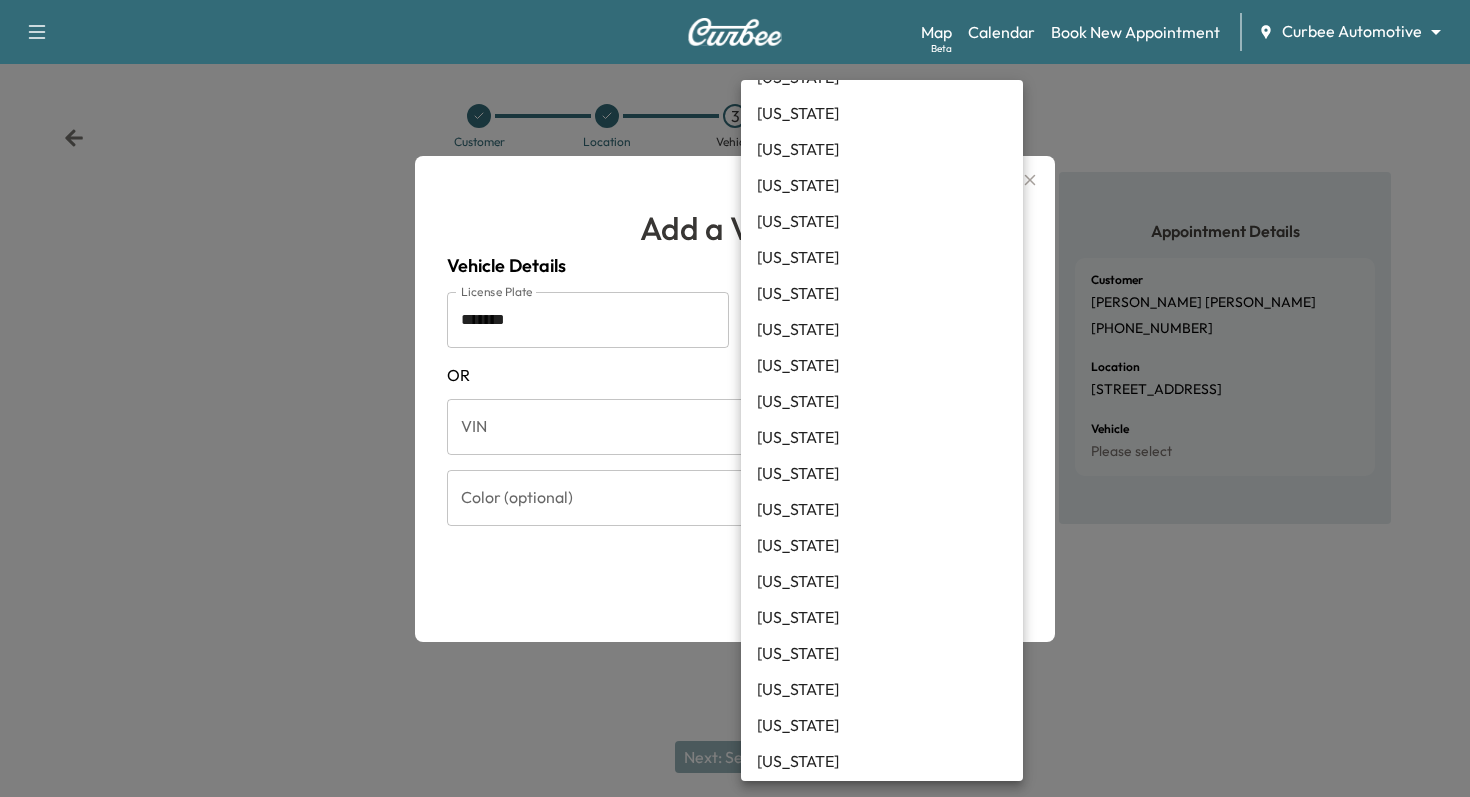 scroll, scrollTop: 1002, scrollLeft: 0, axis: vertical 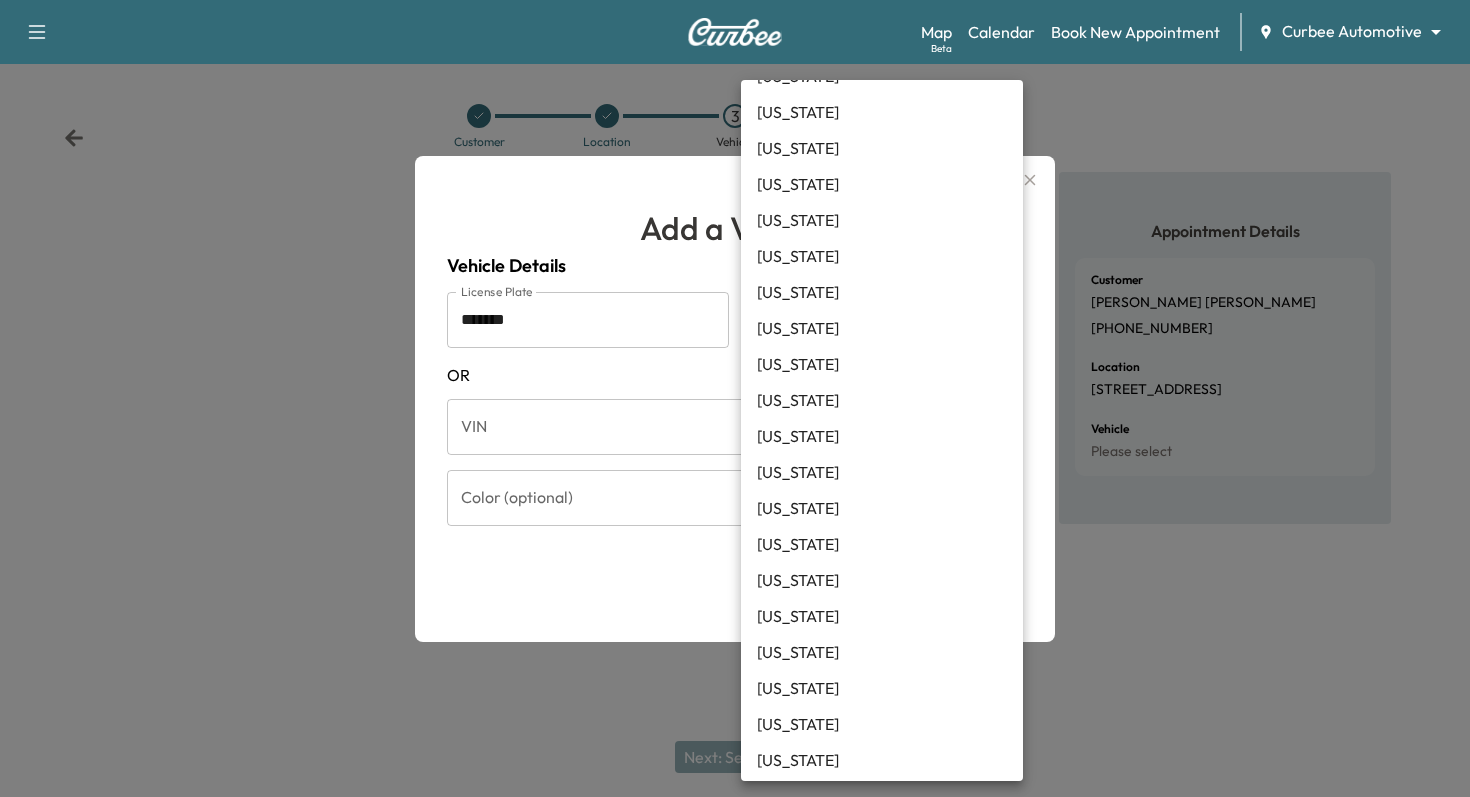 click on "[US_STATE]" at bounding box center [882, 580] 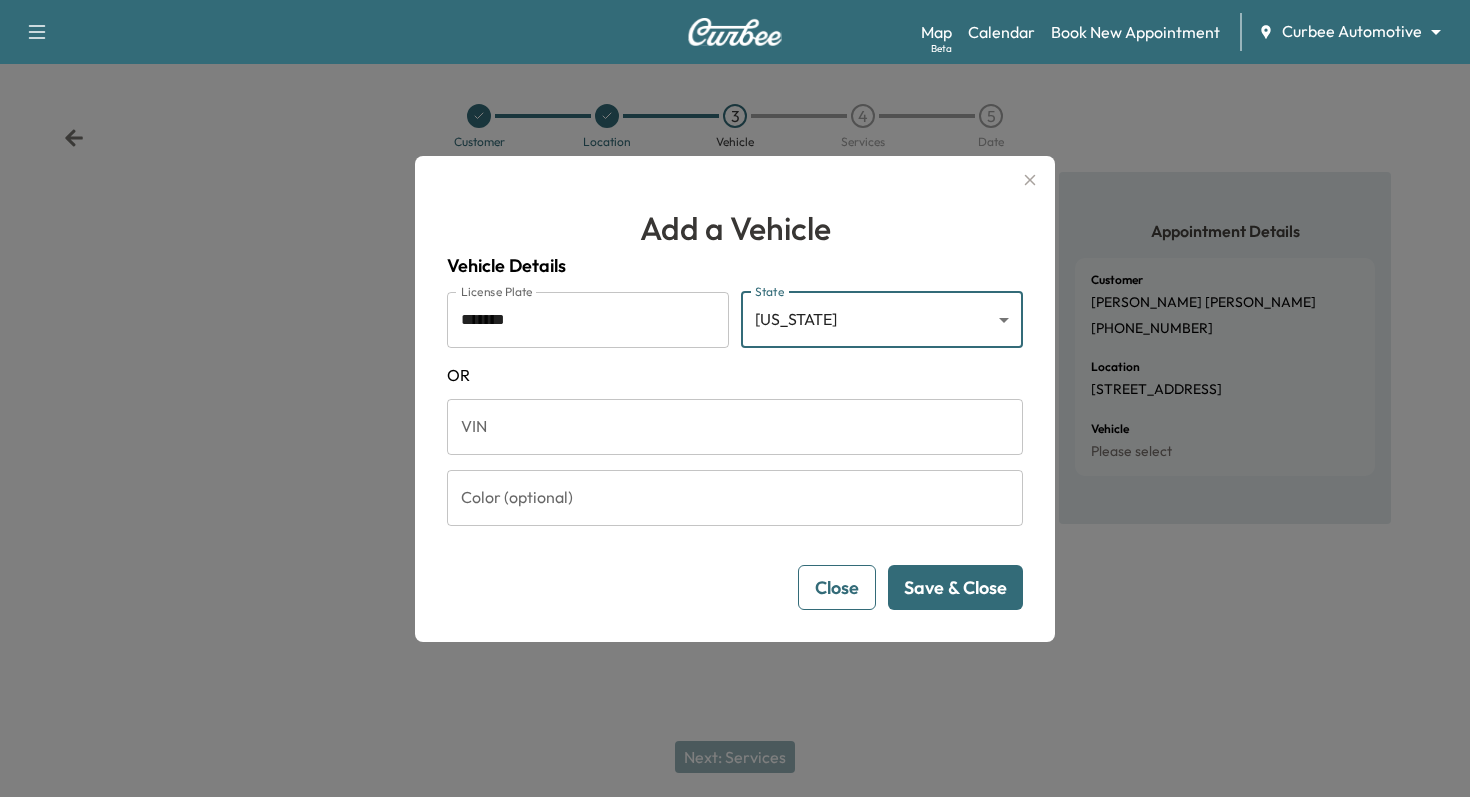click on "Save & Close" at bounding box center [955, 587] 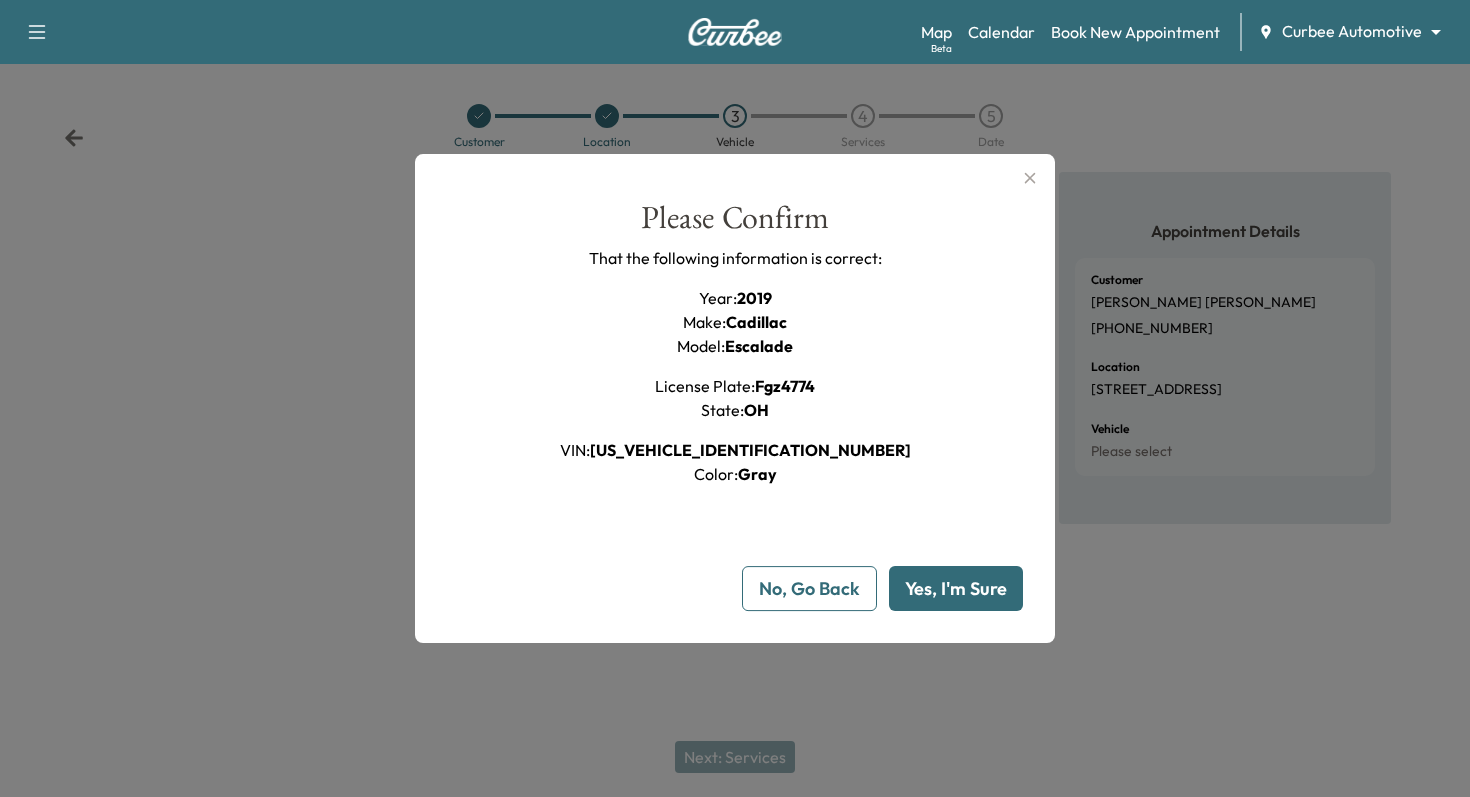 click on "Yes, I'm Sure" at bounding box center [956, 588] 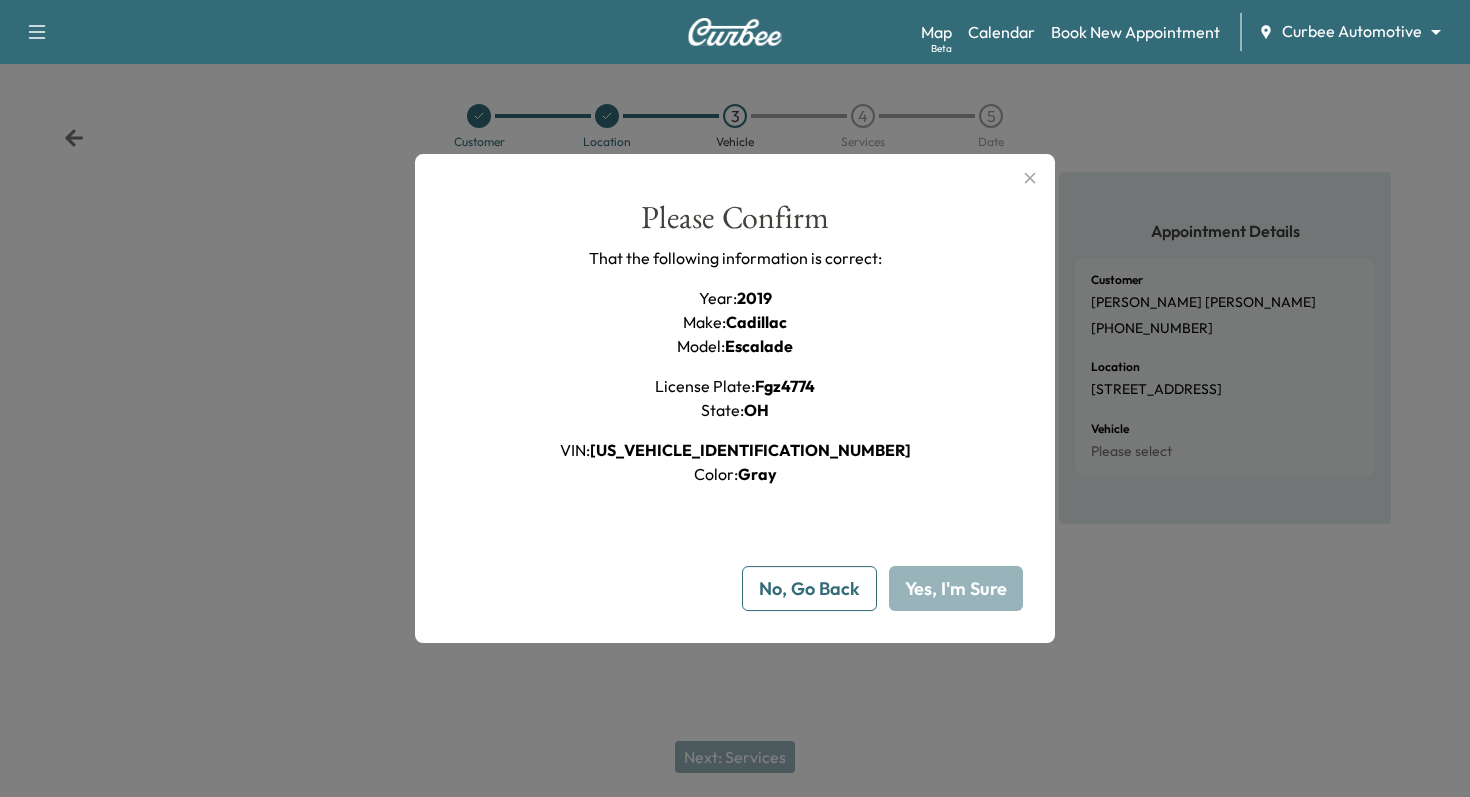type 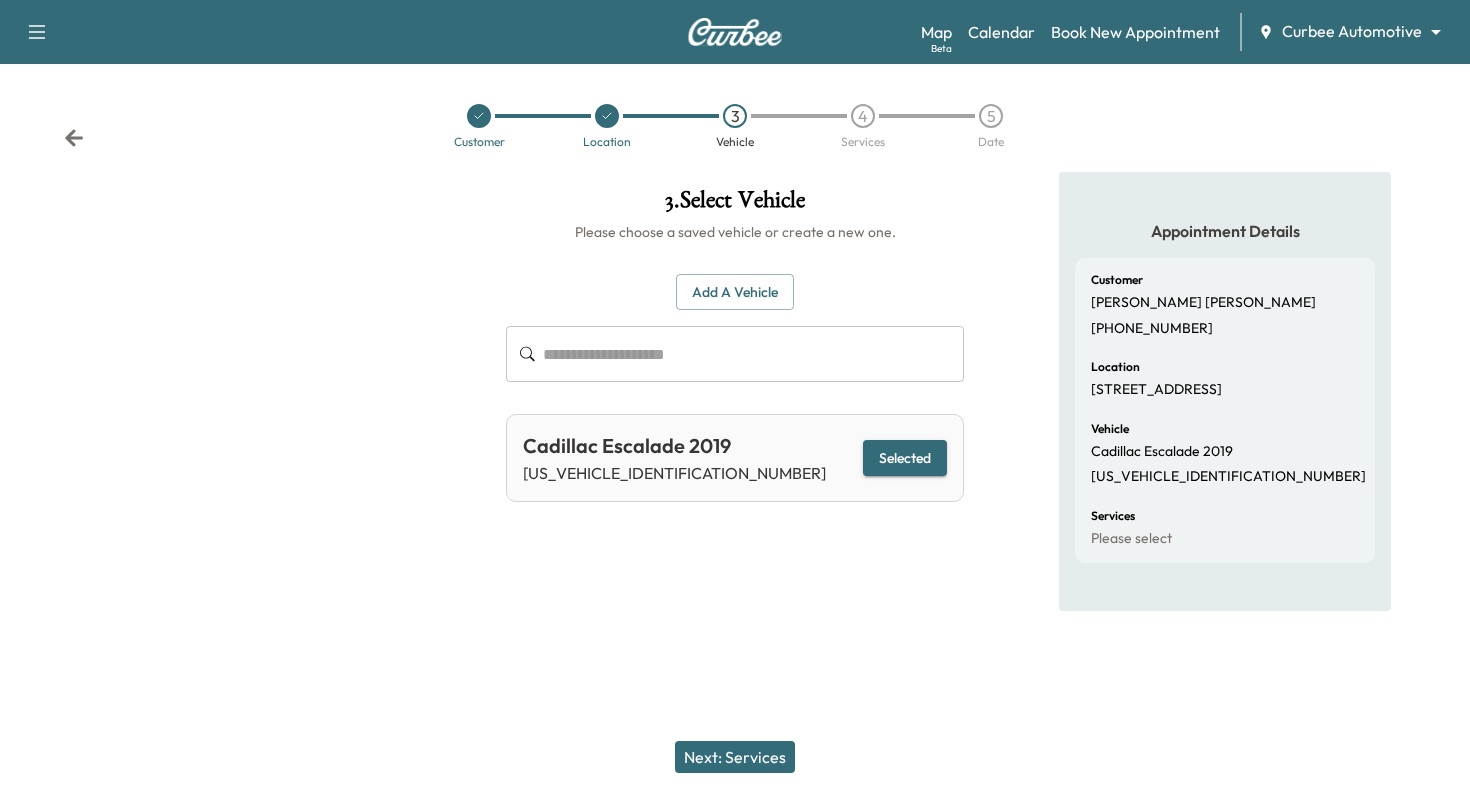 click on "Next: Services" at bounding box center [735, 757] 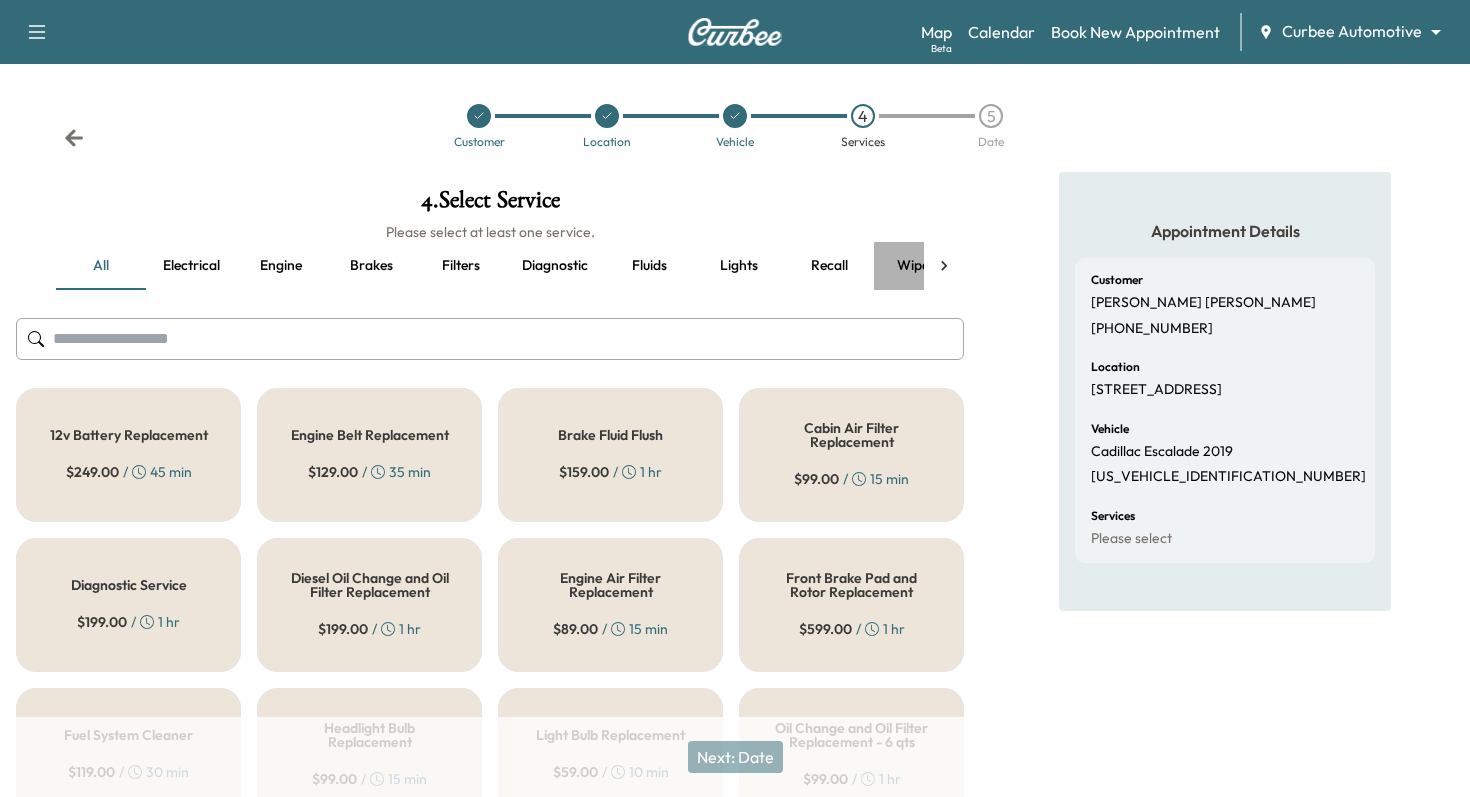 click on "Wipers" at bounding box center (919, 266) 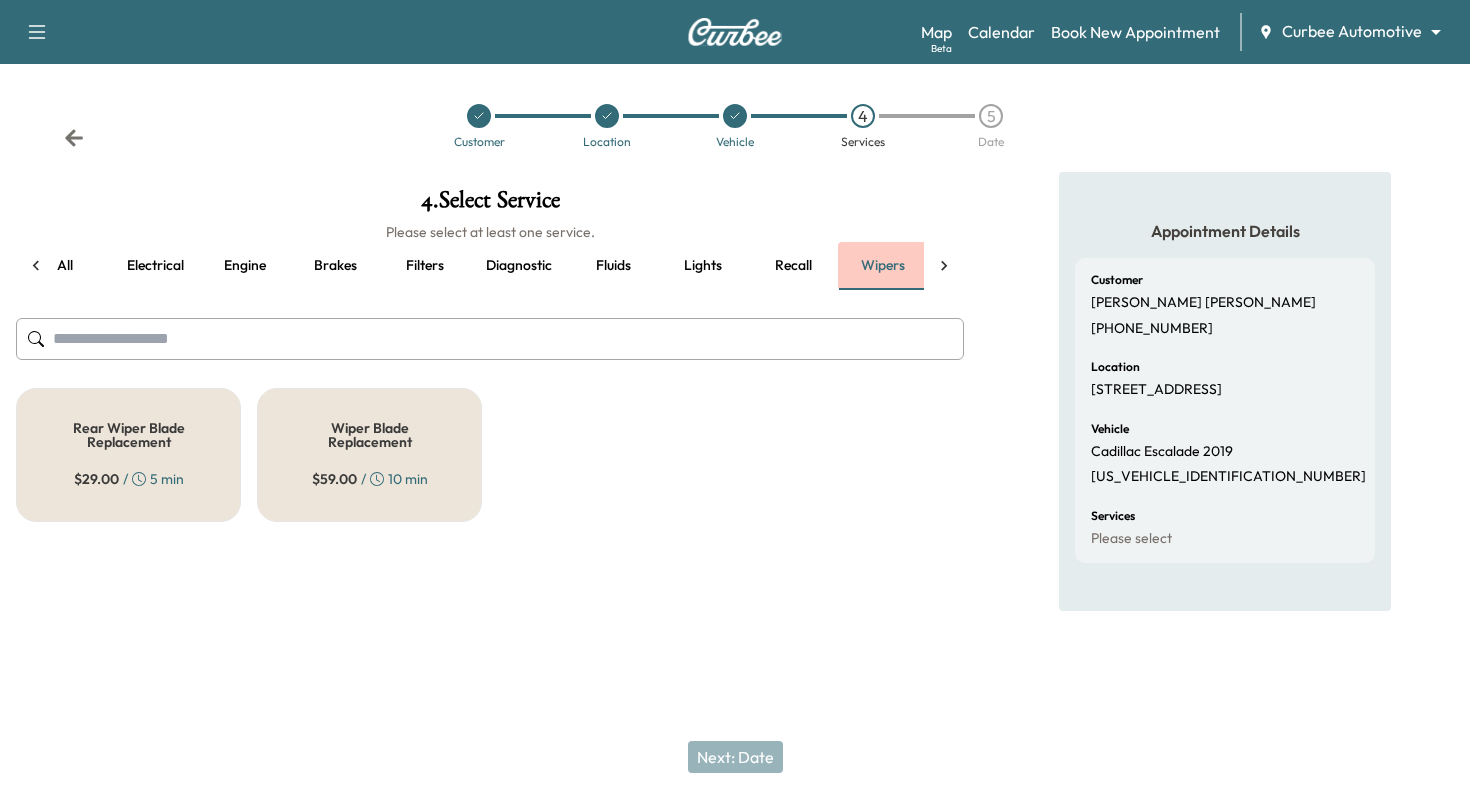 scroll, scrollTop: 0, scrollLeft: 41, axis: horizontal 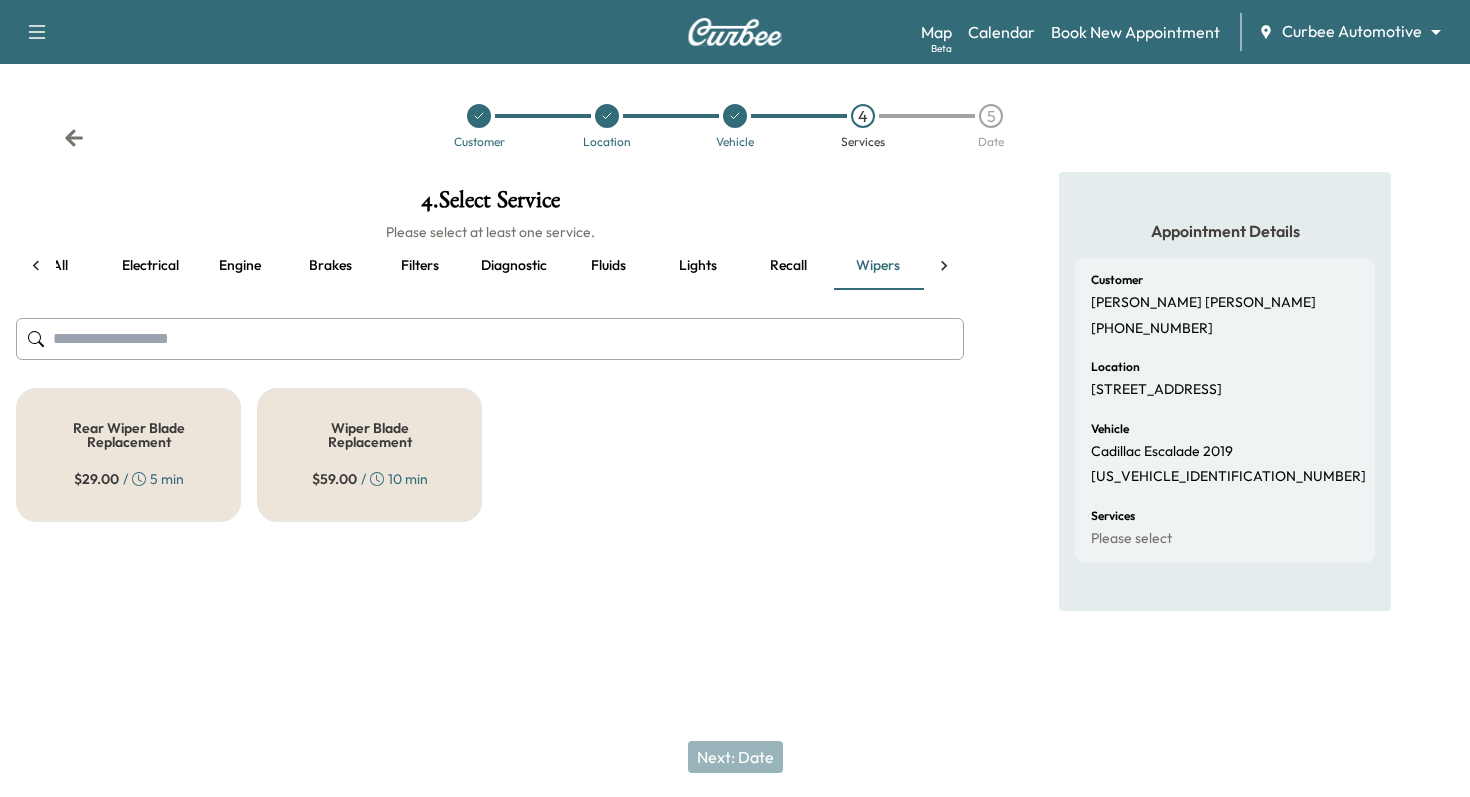 click on "Wiper Blade Replacement" at bounding box center [369, 435] 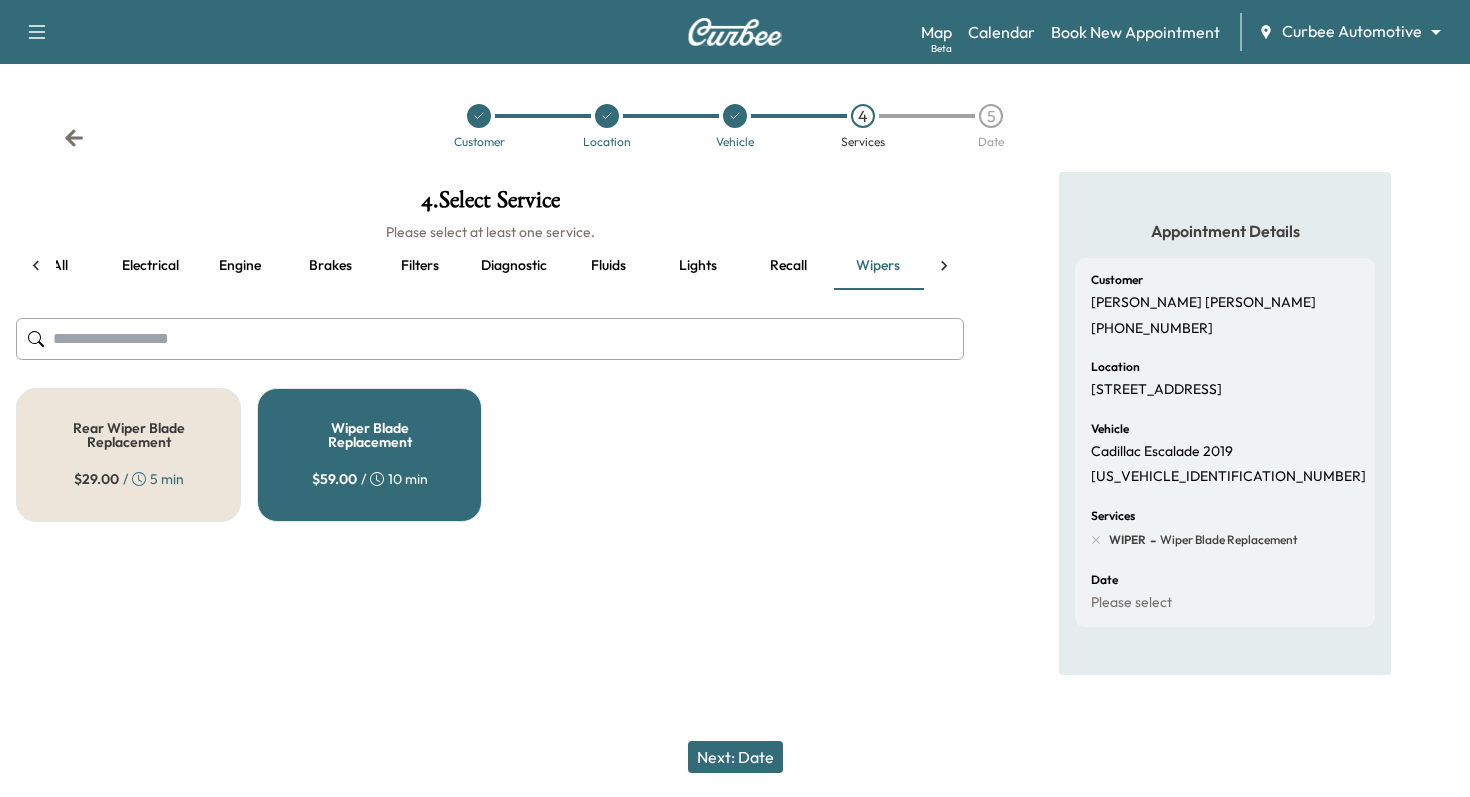 click on "Recall" at bounding box center (788, 266) 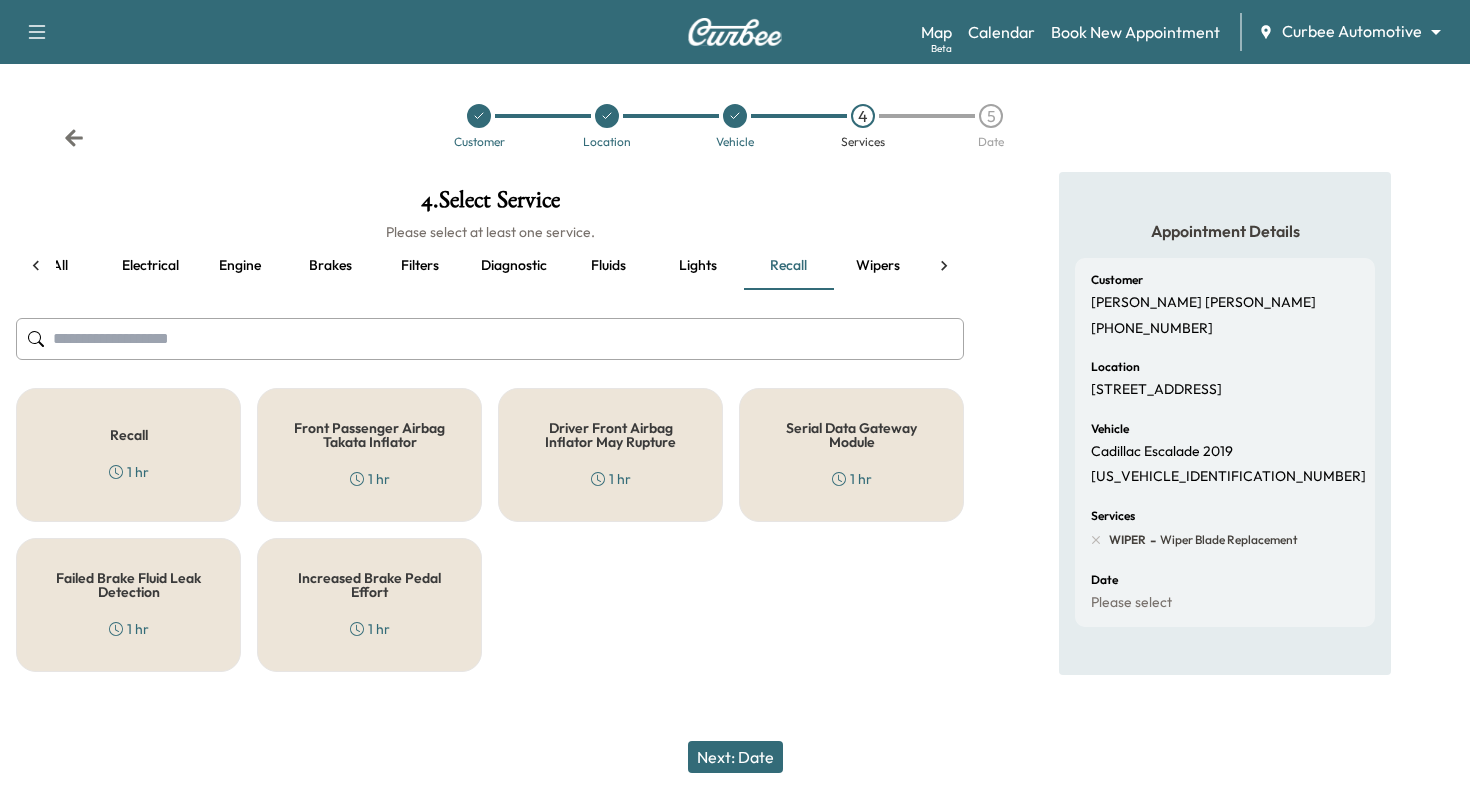 click on "Front Passenger Airbag Takata Inflator" at bounding box center (369, 435) 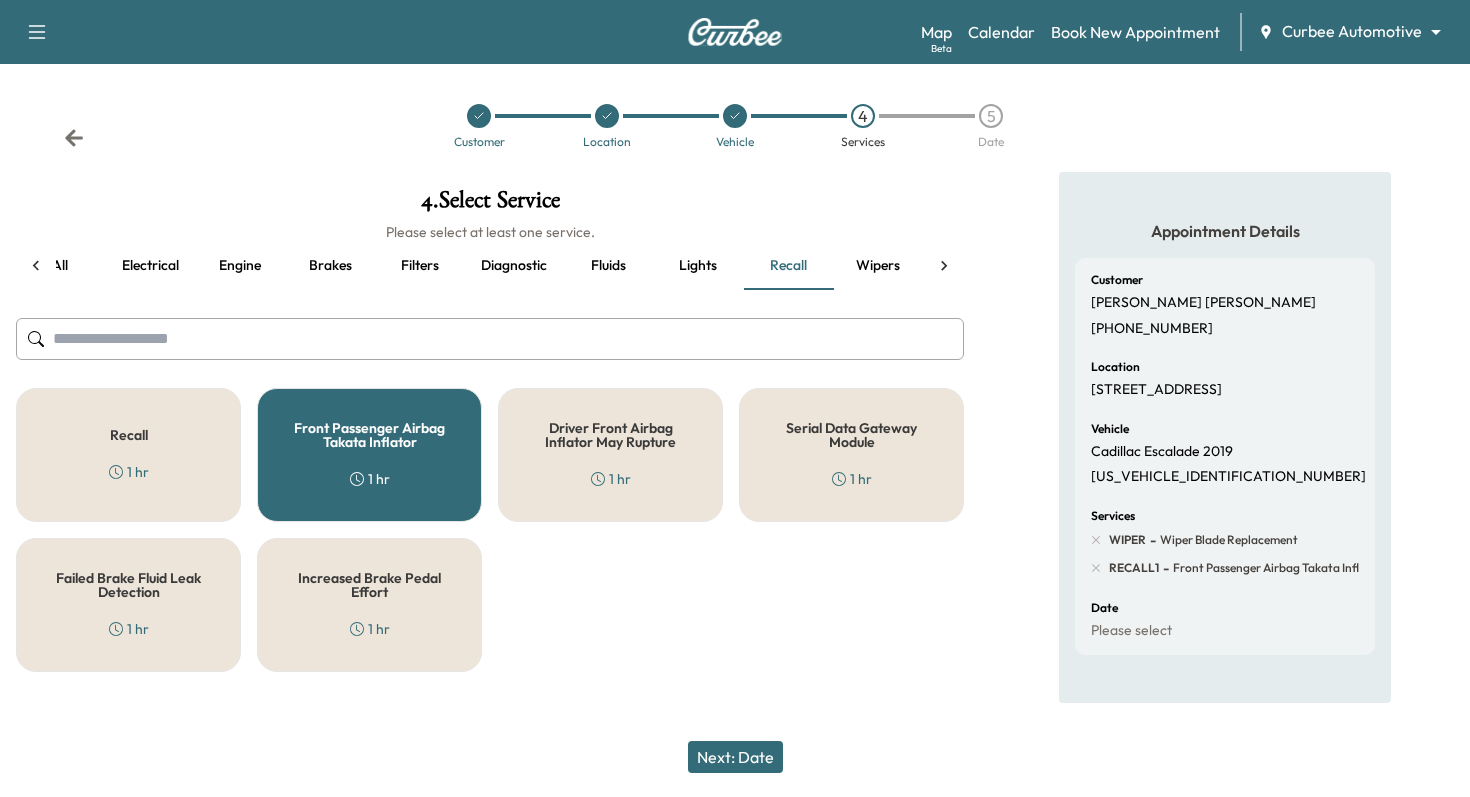 click on "Next: Date" at bounding box center (735, 757) 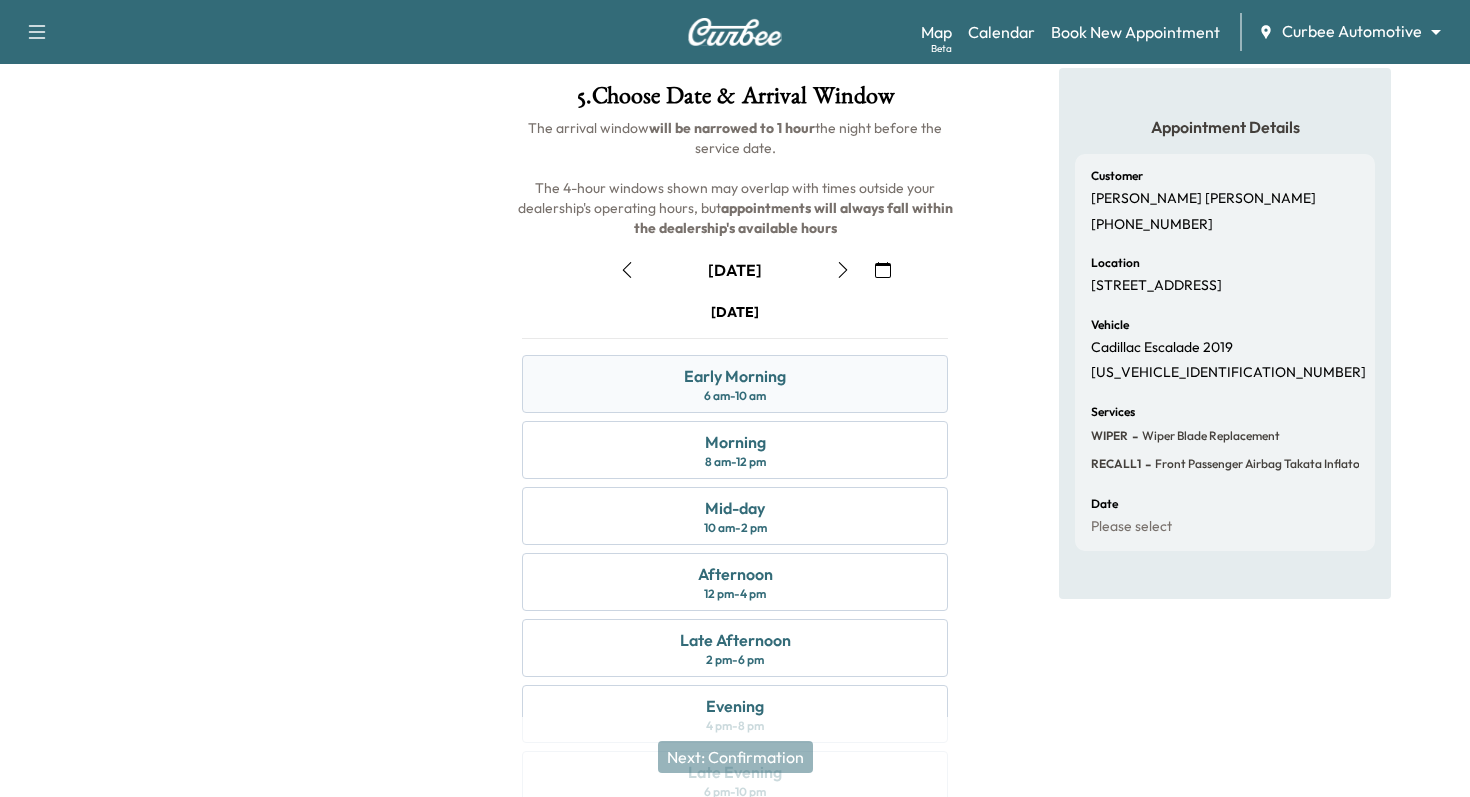 scroll, scrollTop: 203, scrollLeft: 0, axis: vertical 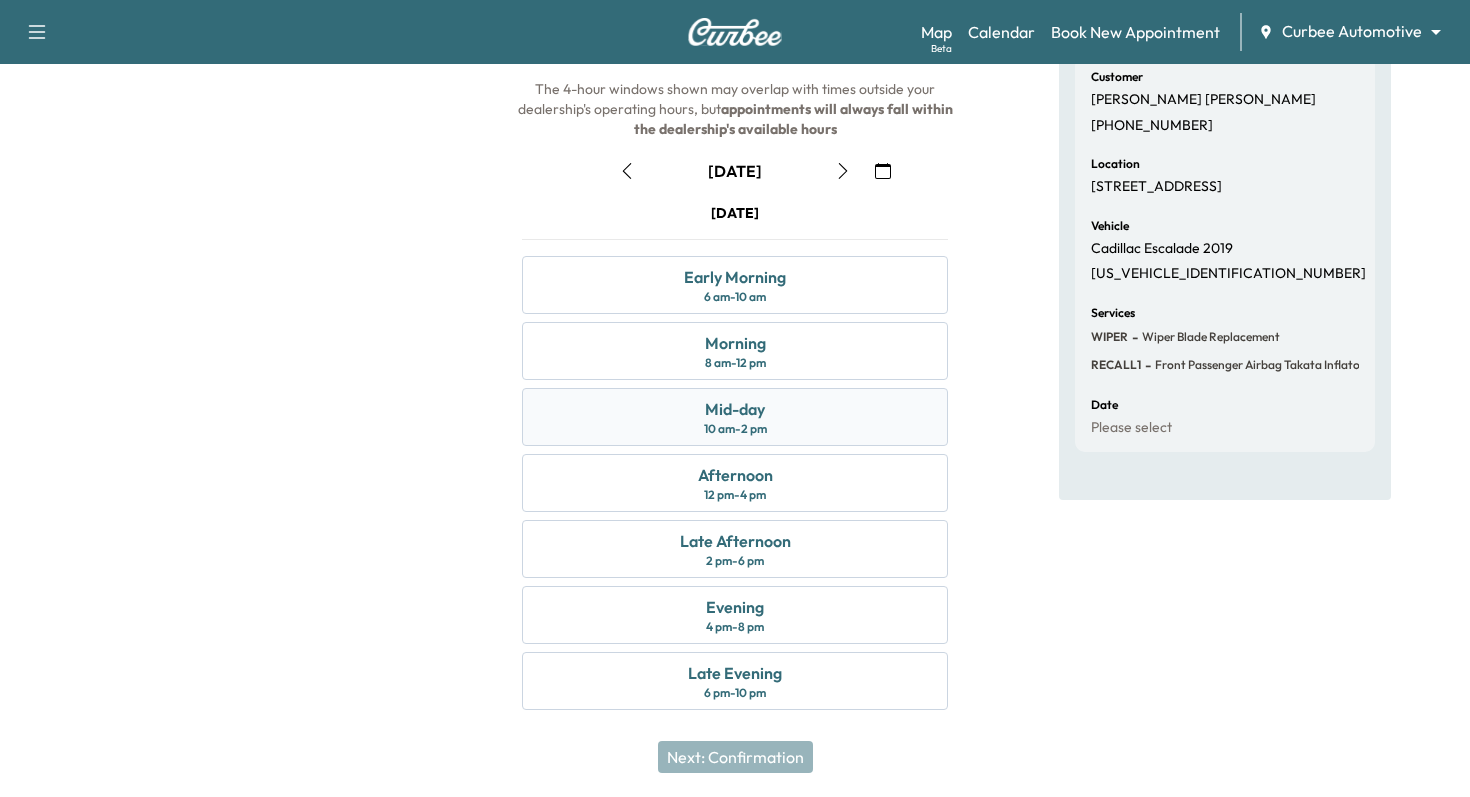 click on "Mid-day" at bounding box center (735, 409) 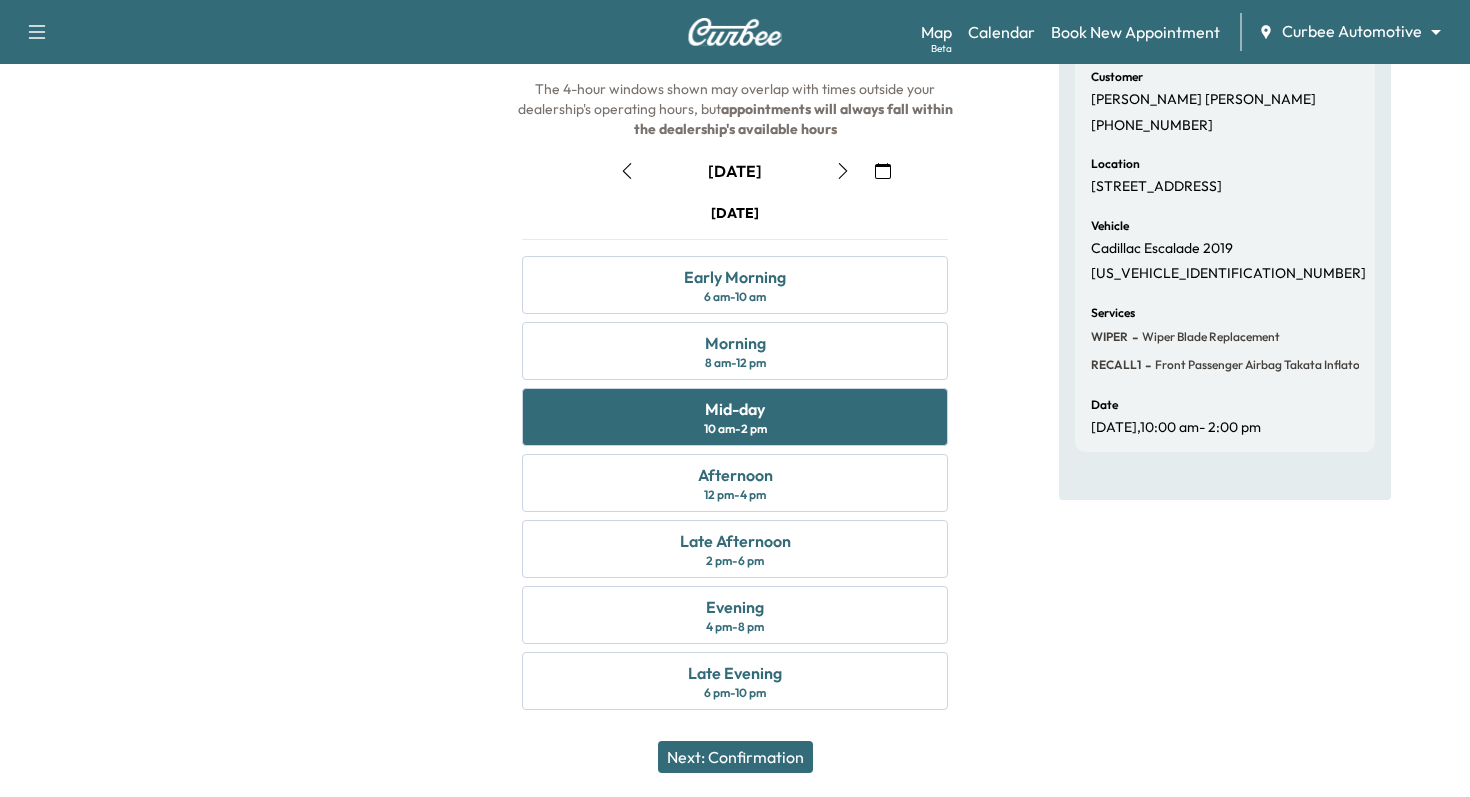 click on "Next: Confirmation" at bounding box center (735, 757) 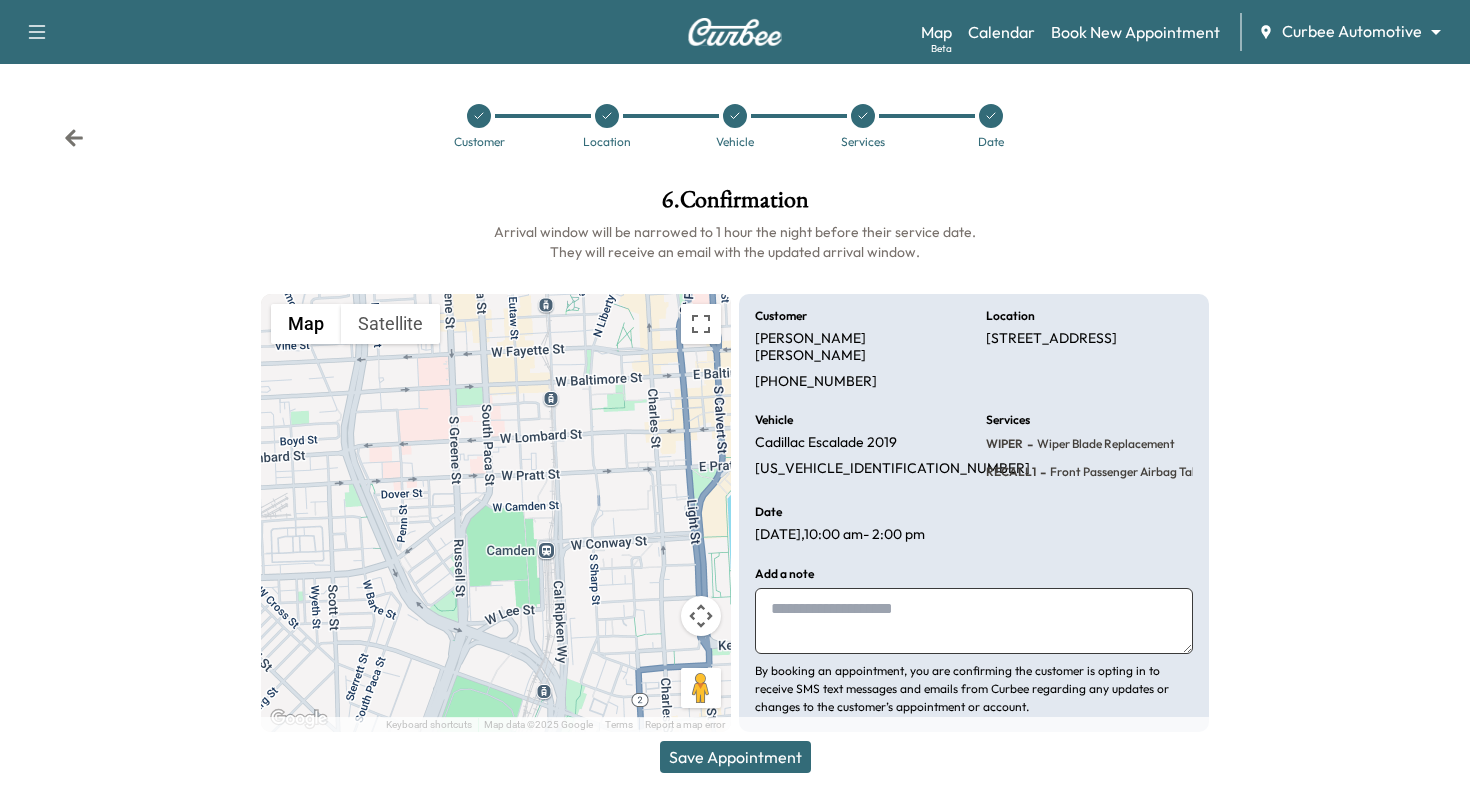 click at bounding box center (974, 621) 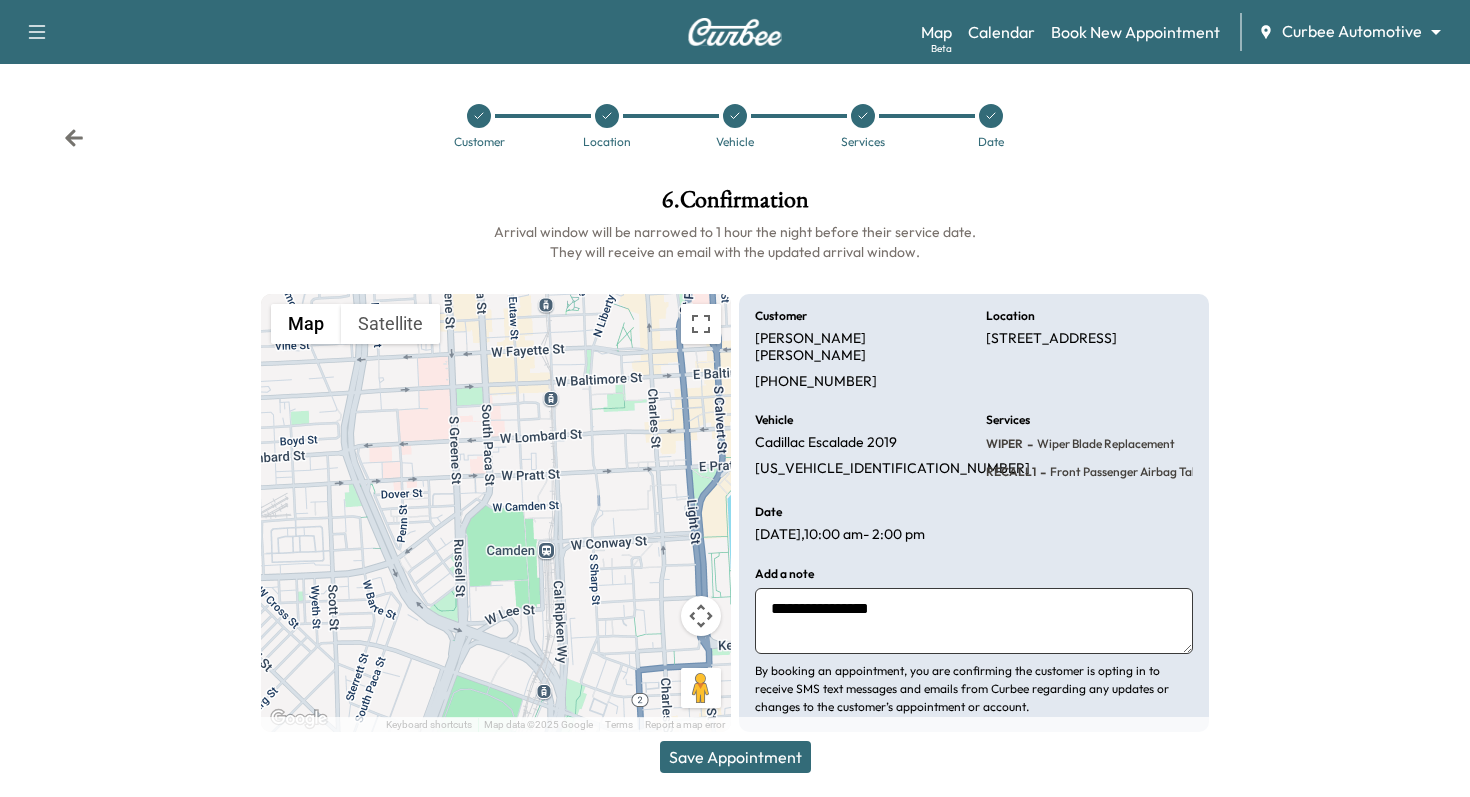 type on "**********" 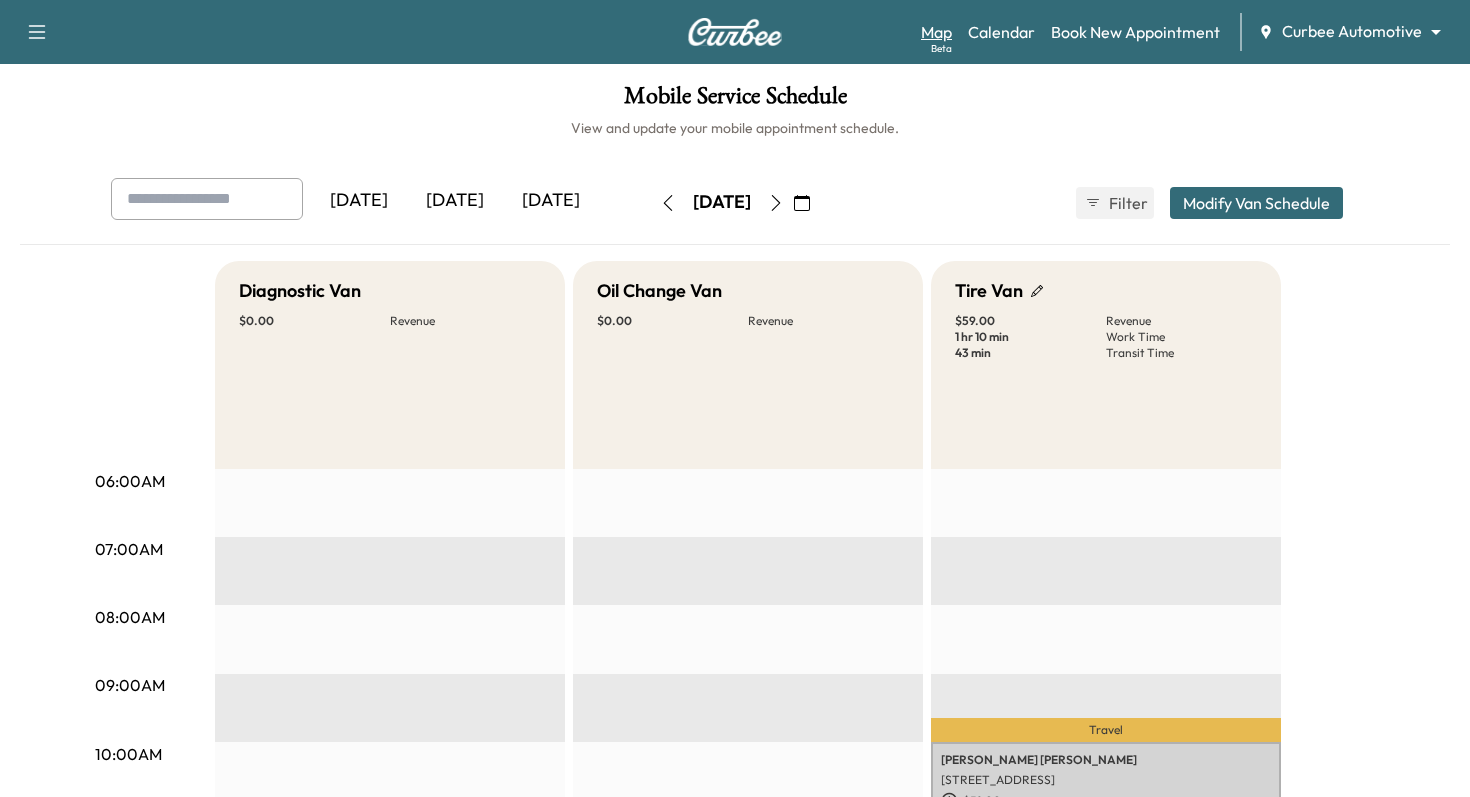 click on "Beta" at bounding box center [941, 48] 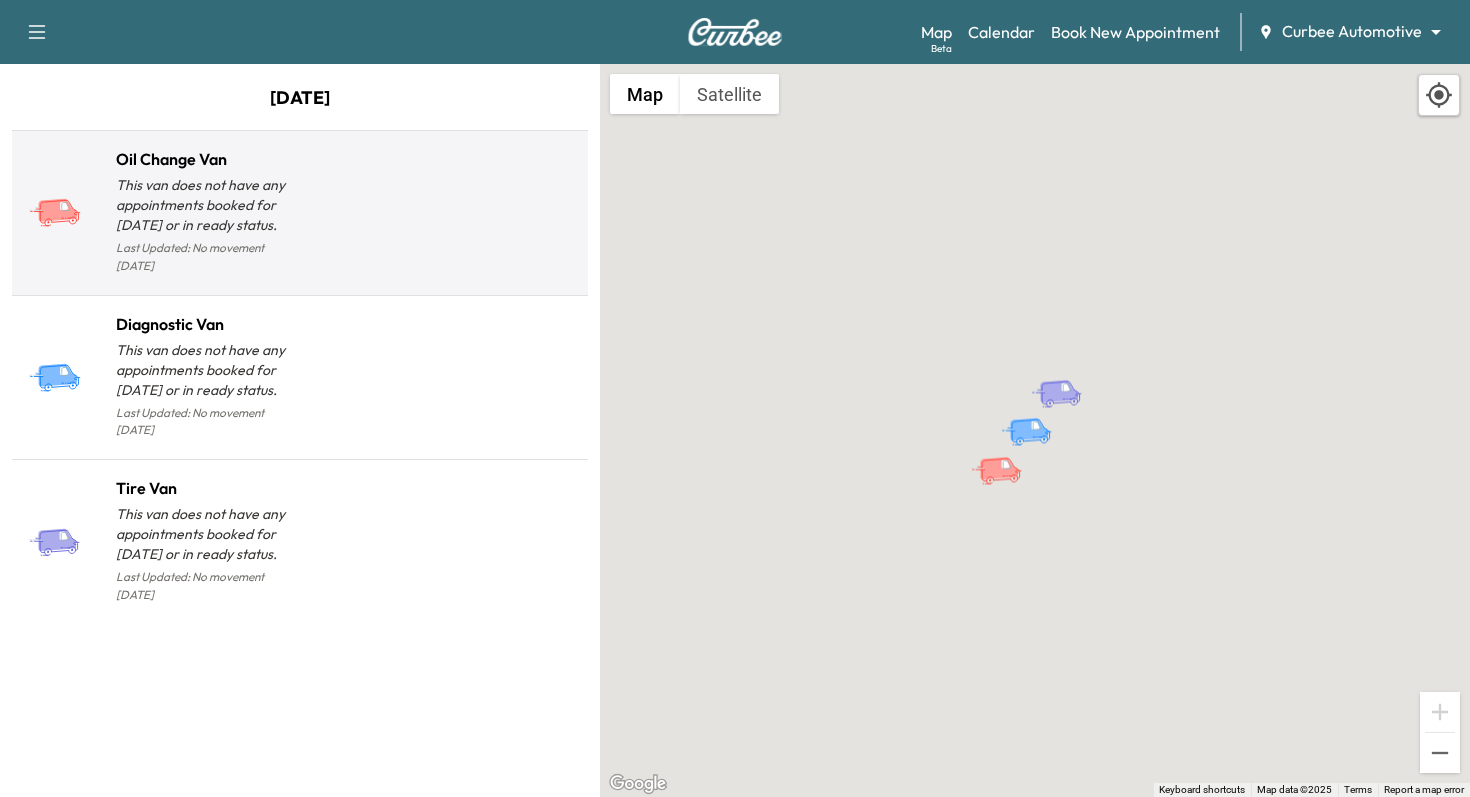 click on "Oil Change Van" at bounding box center (208, 159) 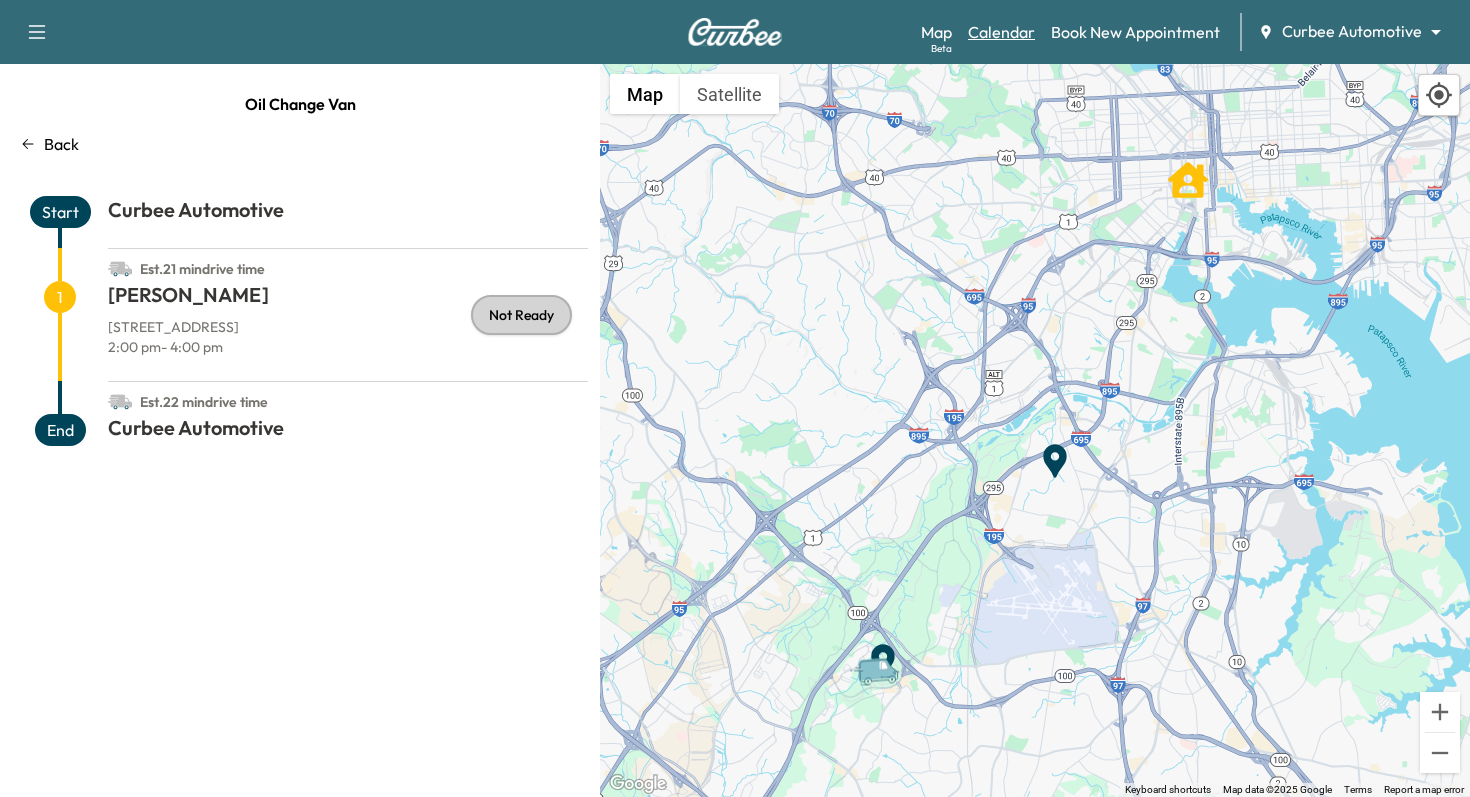 click on "Calendar" at bounding box center [1001, 32] 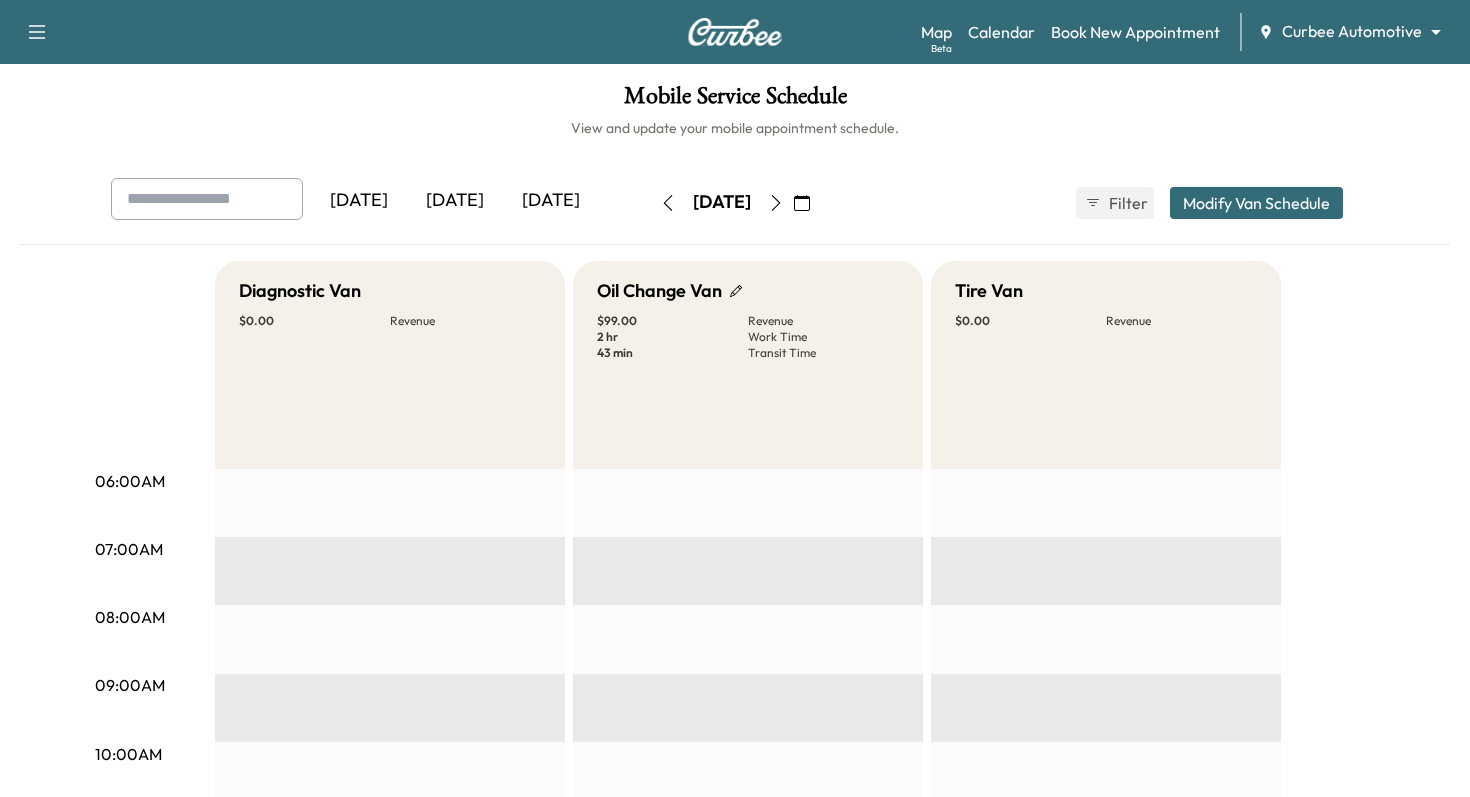 click 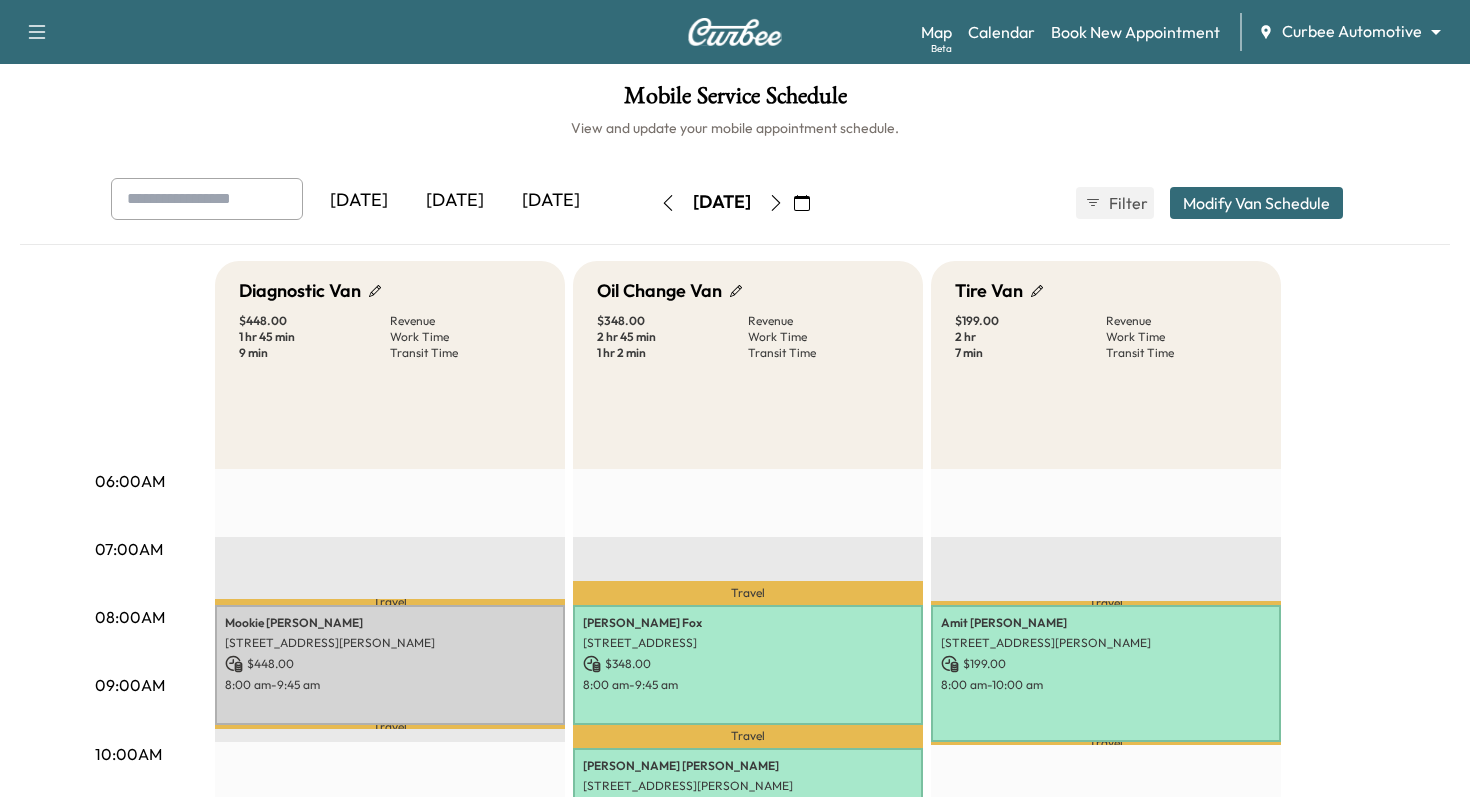 click 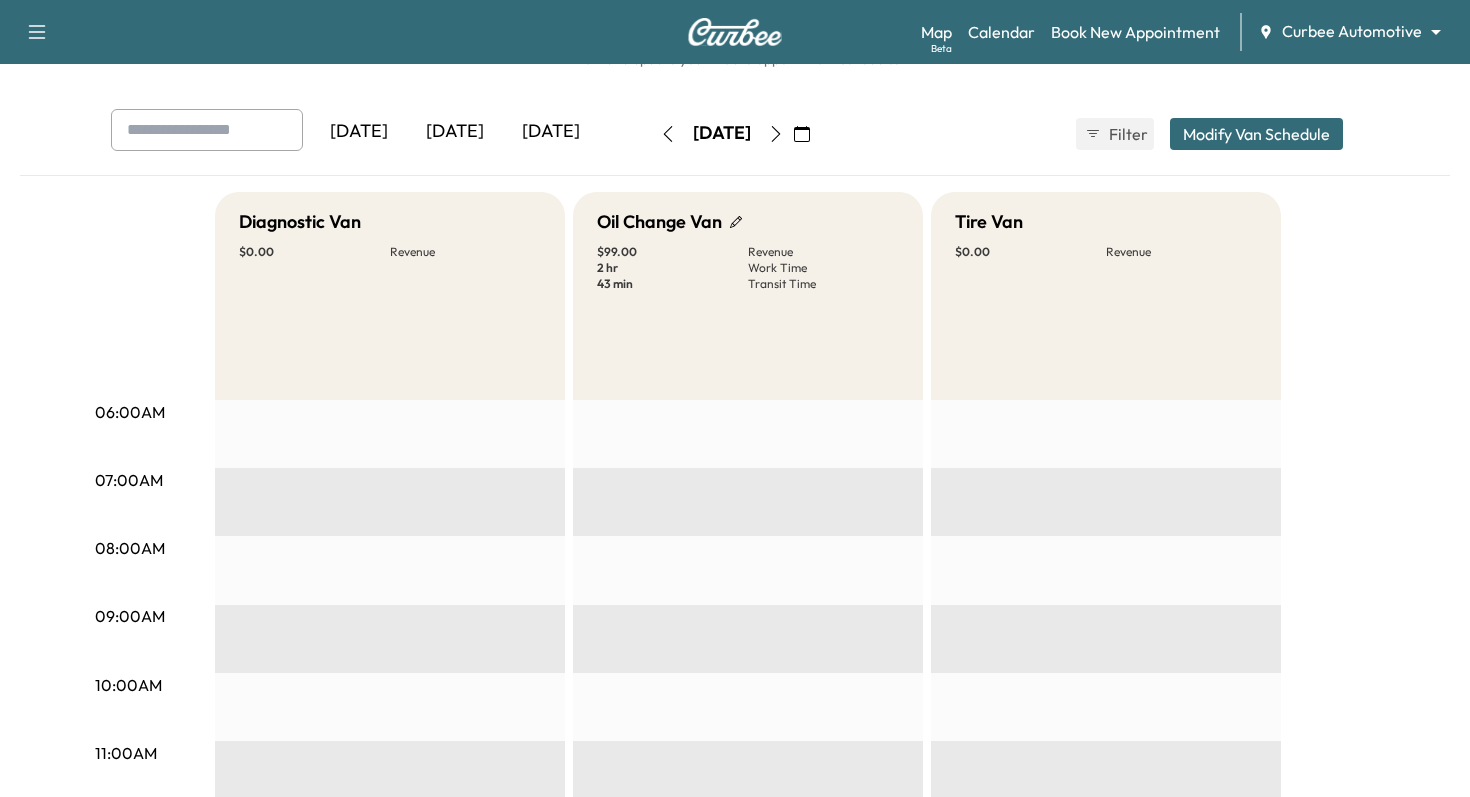 scroll, scrollTop: 48, scrollLeft: 0, axis: vertical 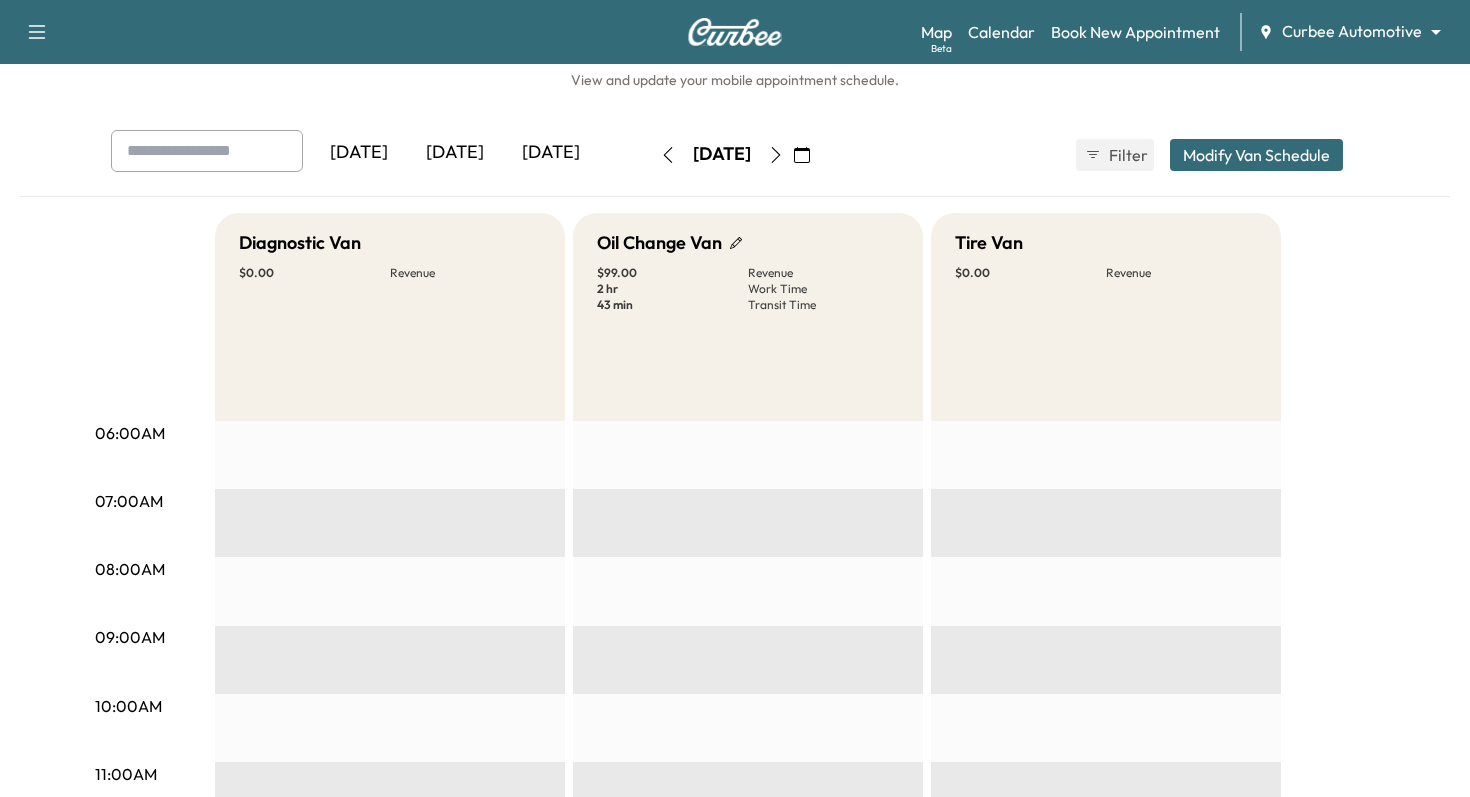 click 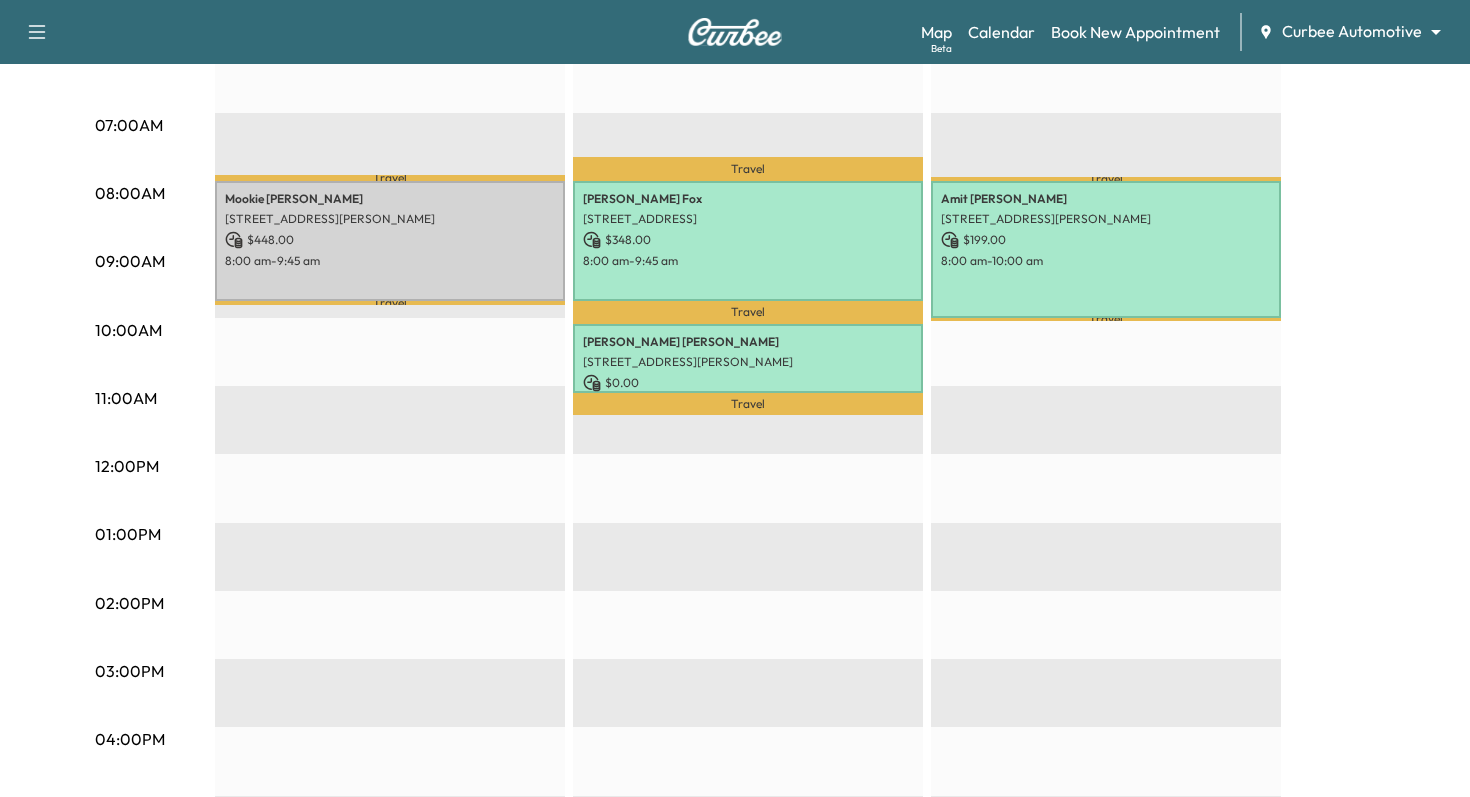 scroll, scrollTop: 428, scrollLeft: 0, axis: vertical 